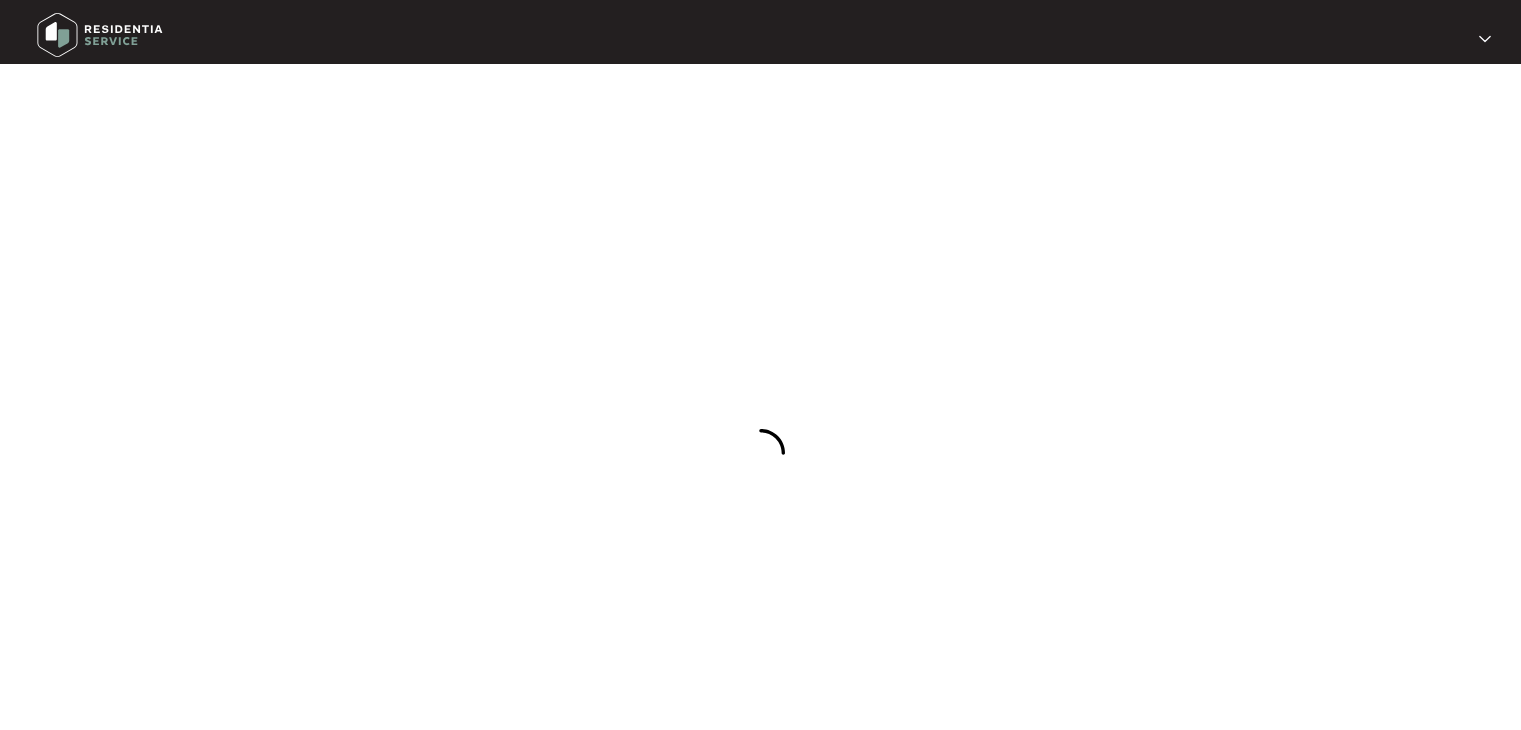scroll, scrollTop: 0, scrollLeft: 0, axis: both 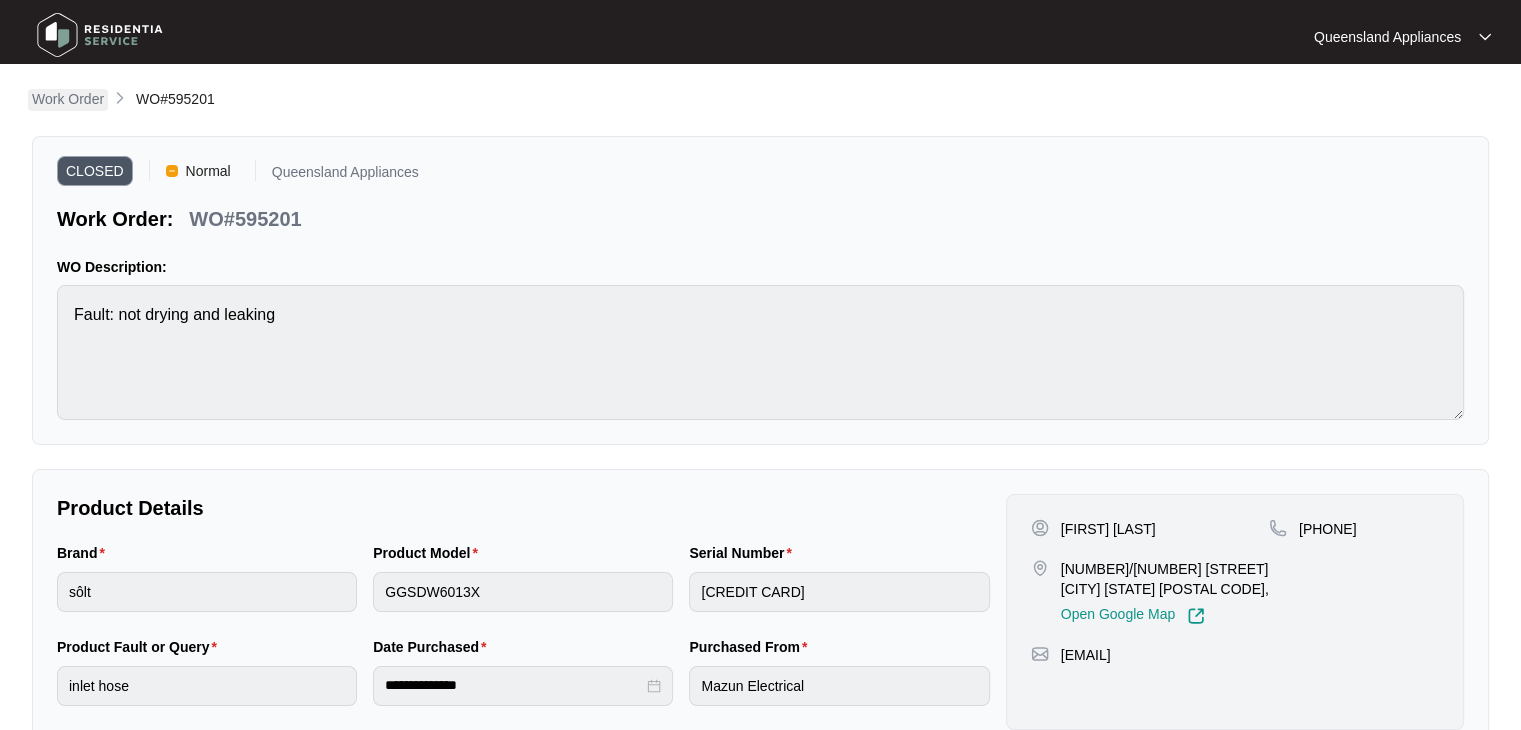 click on "Work Order" at bounding box center [68, 99] 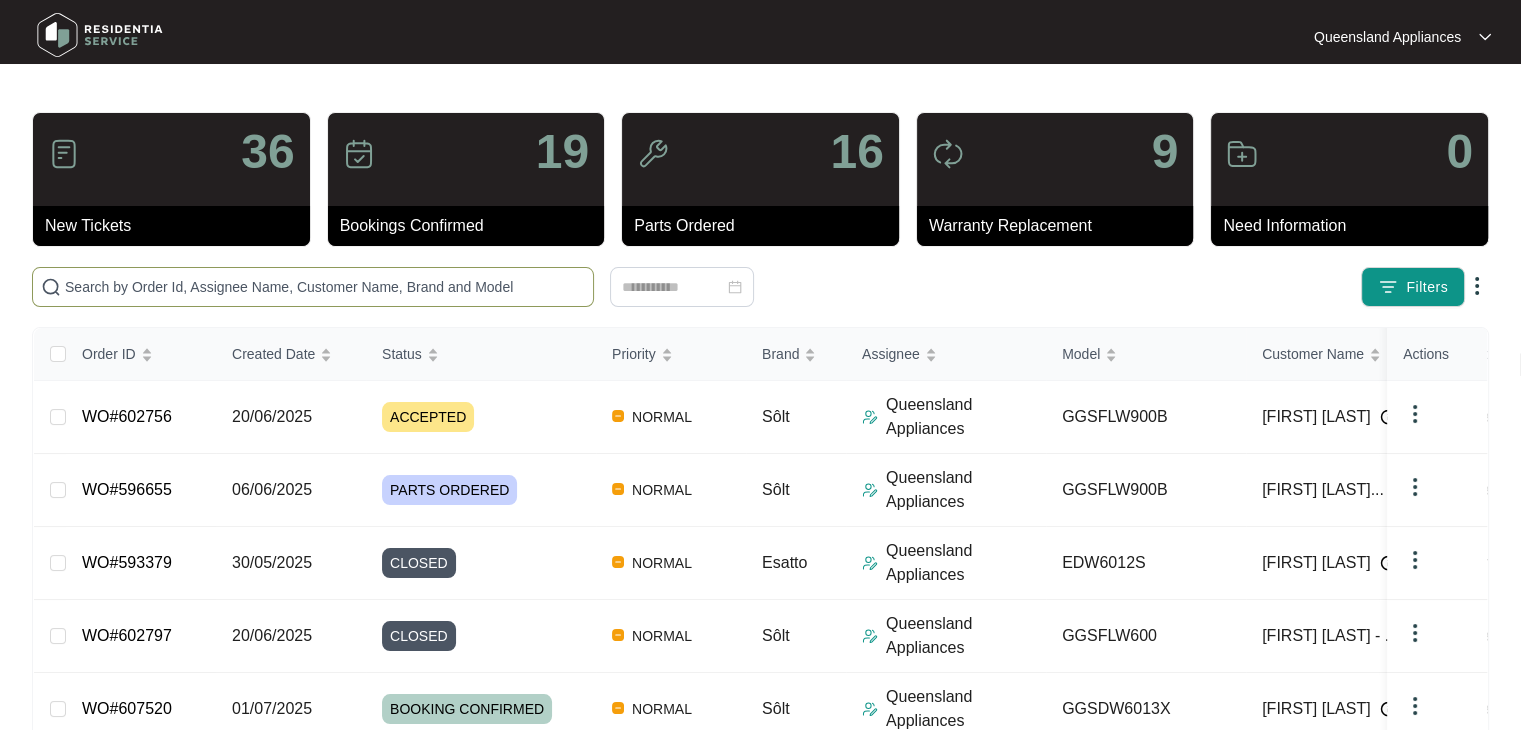 click at bounding box center (325, 287) 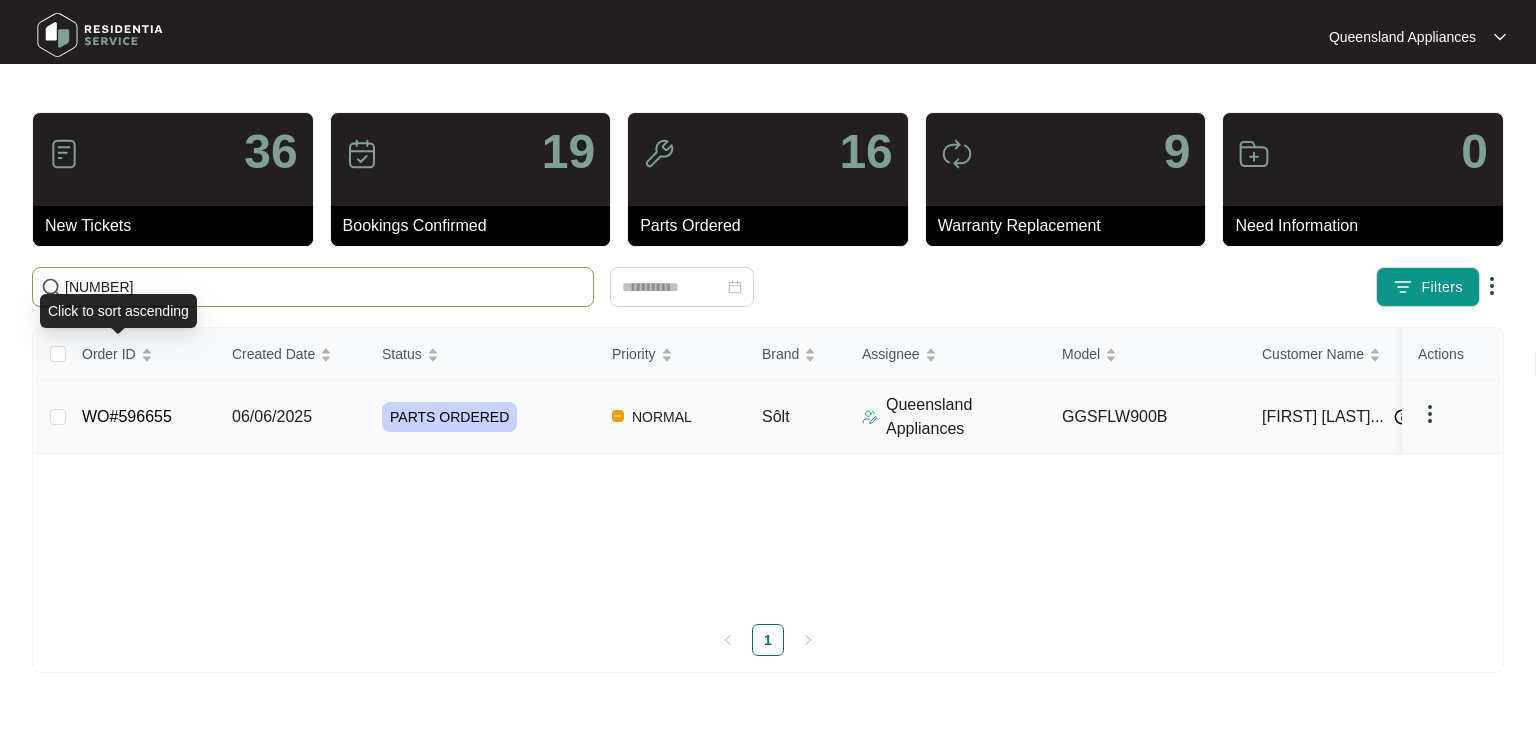 type on "[NUMBER]" 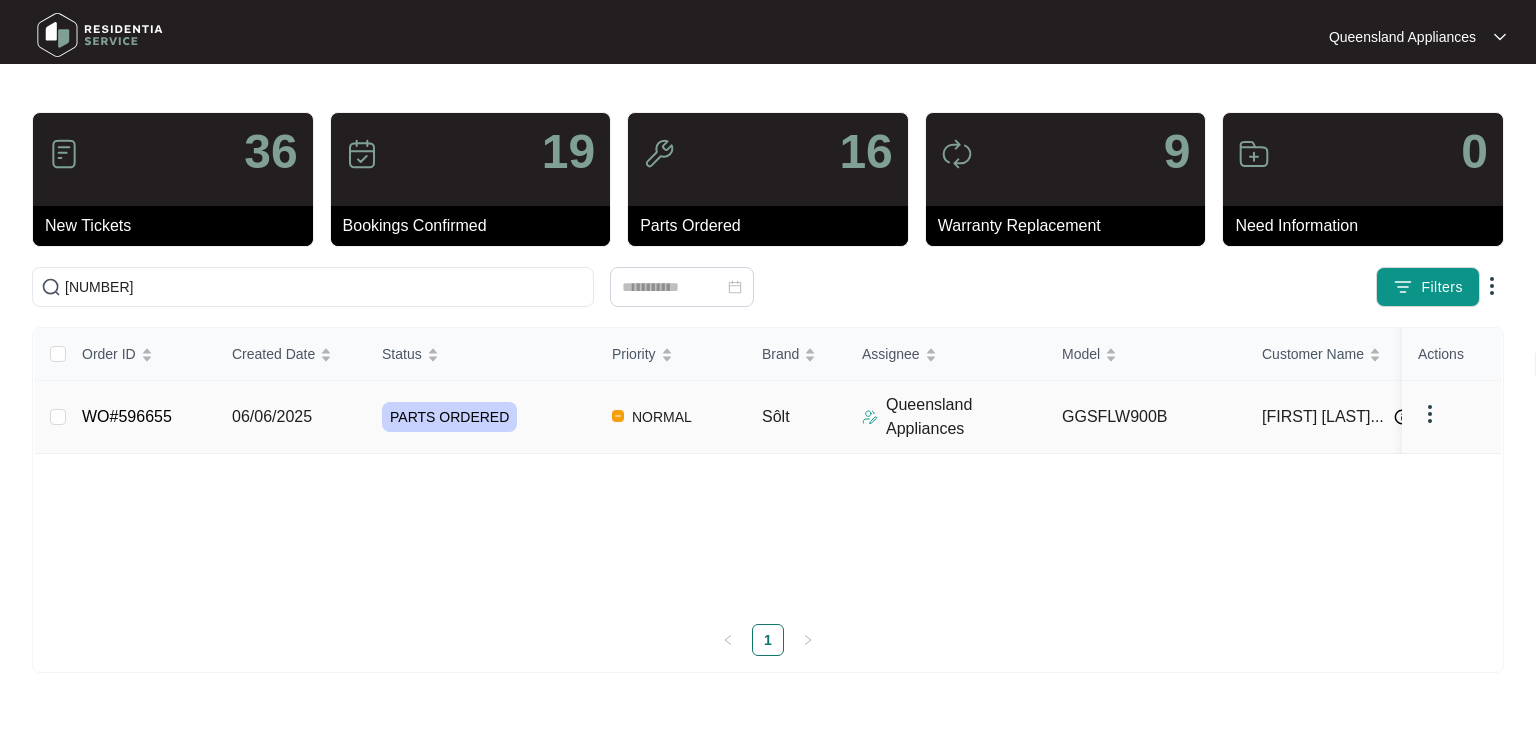 click on "WO#596655" at bounding box center (127, 416) 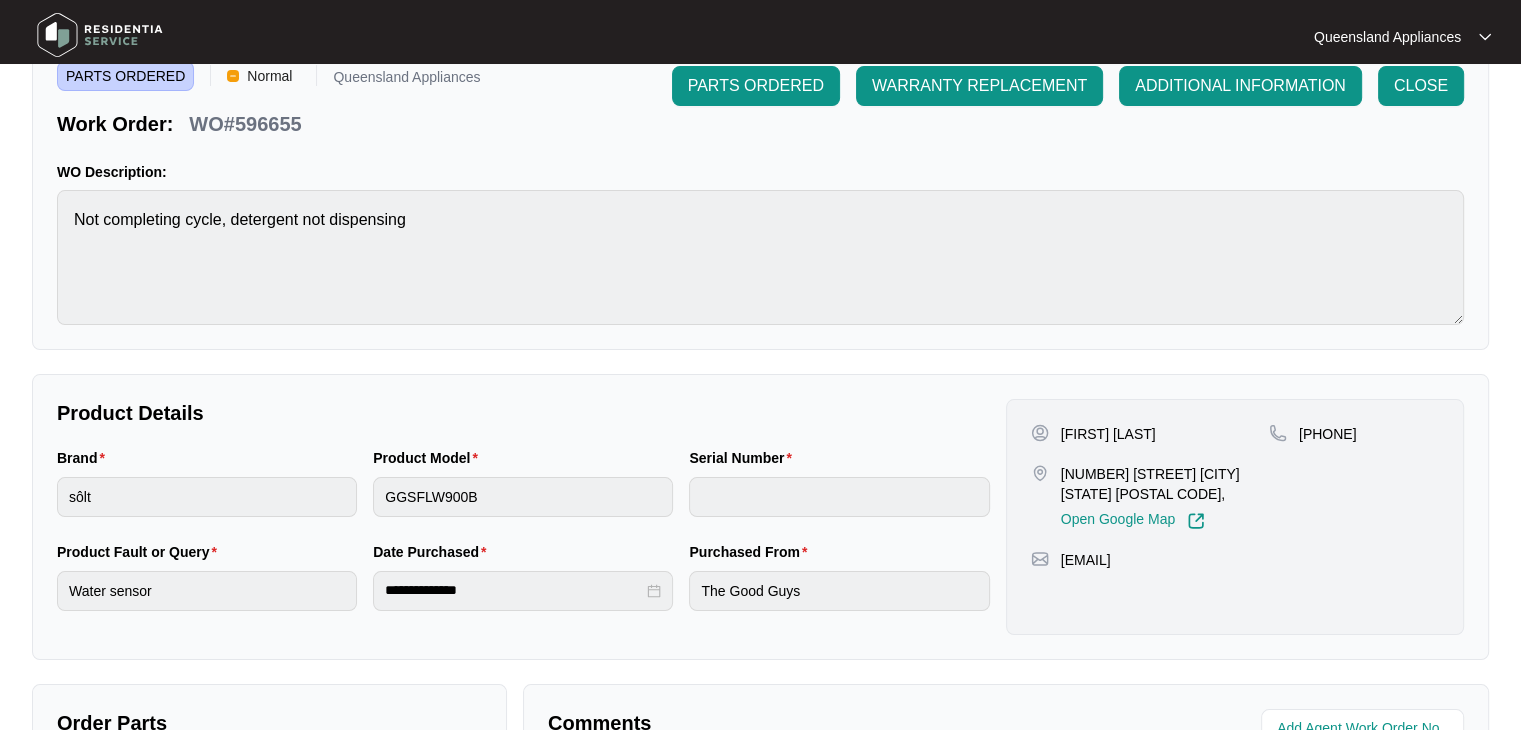 scroll, scrollTop: 500, scrollLeft: 0, axis: vertical 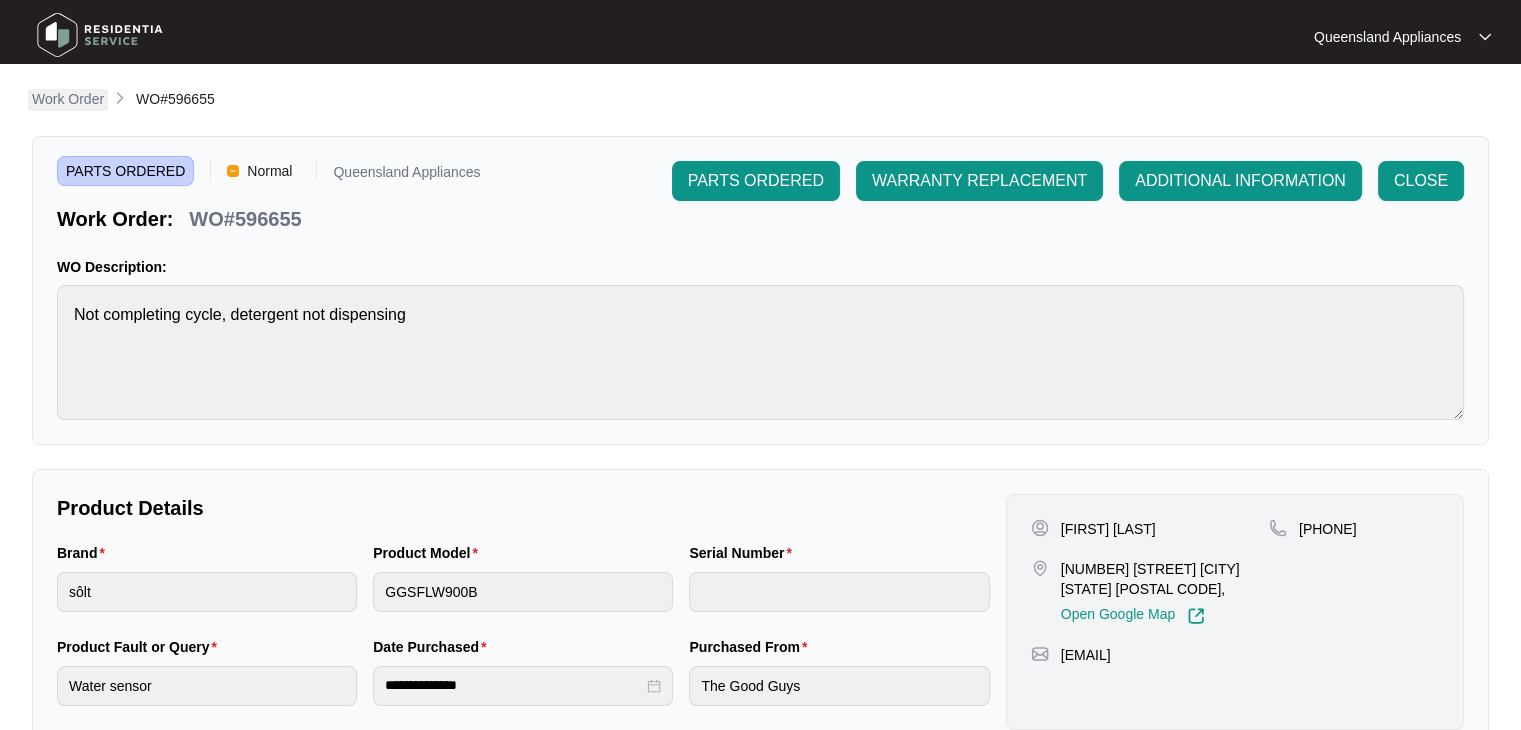 click on "Work Order" at bounding box center (68, 99) 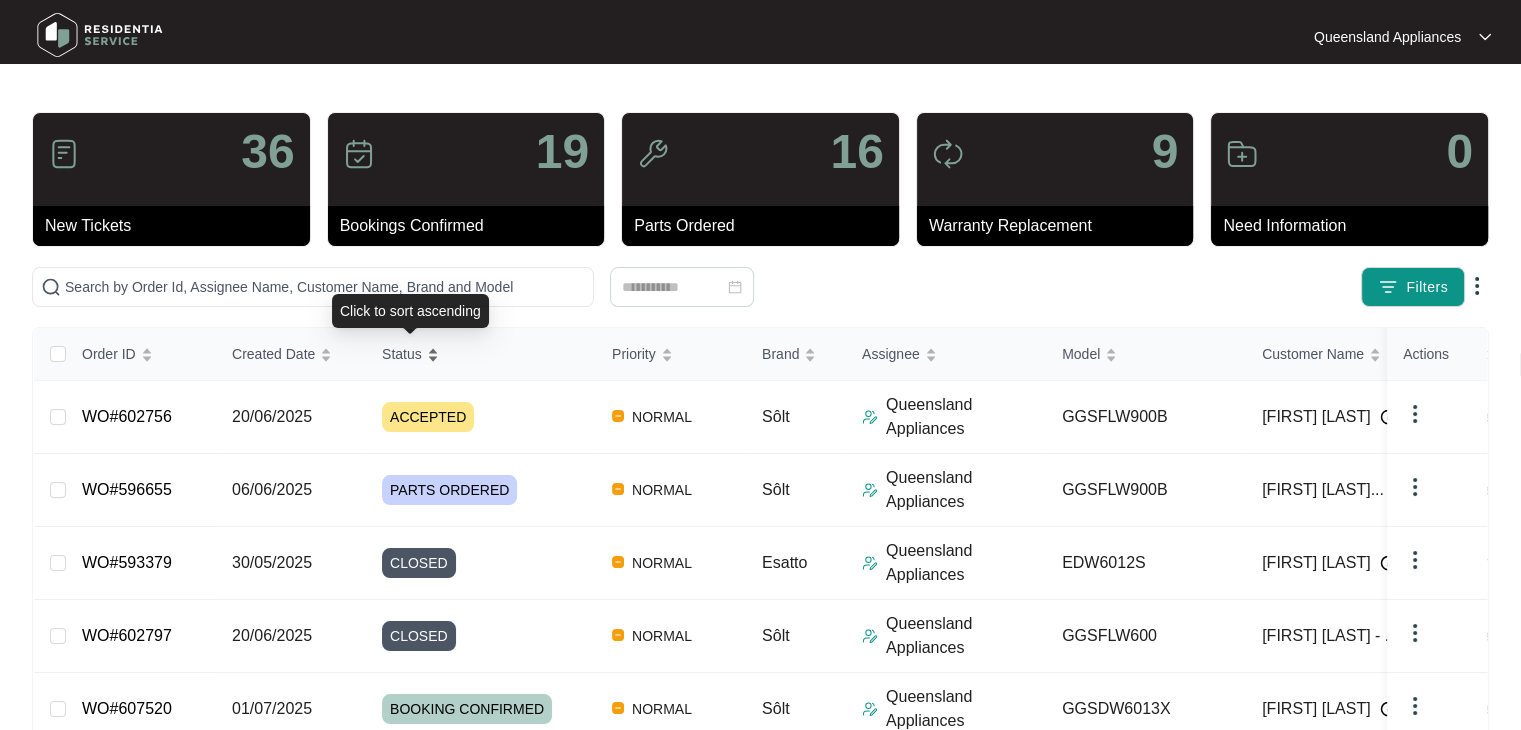click on "Status" at bounding box center [402, 354] 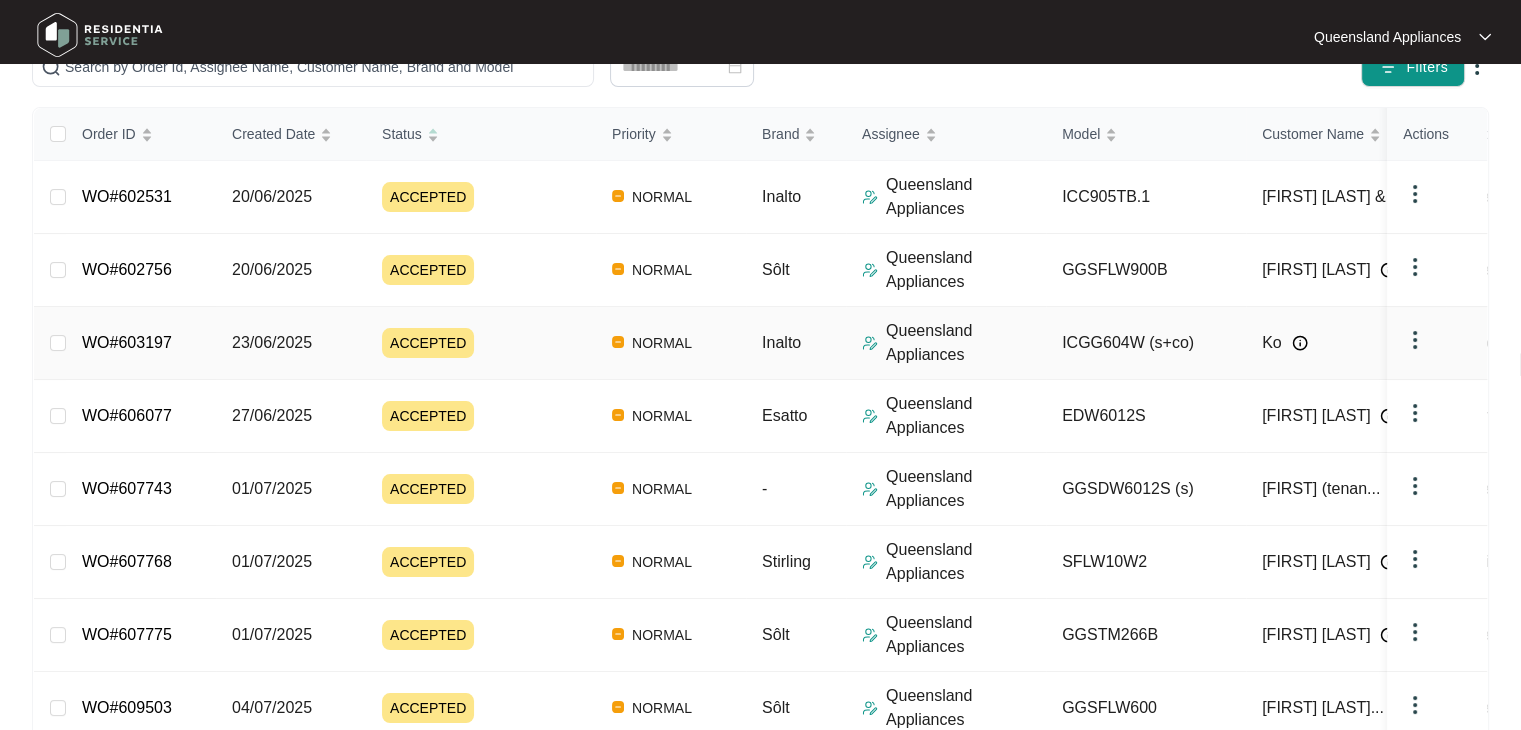 scroll, scrollTop: 491, scrollLeft: 0, axis: vertical 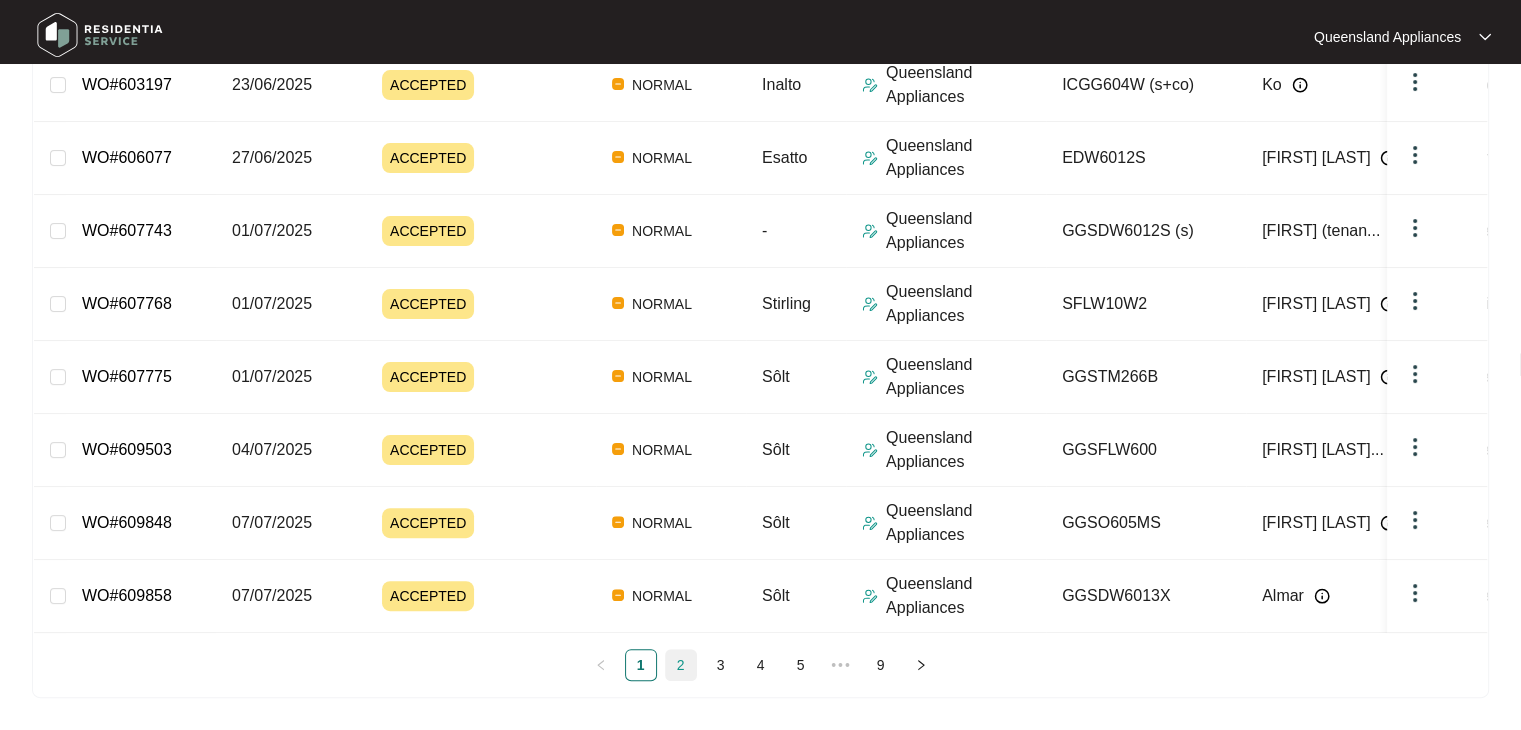 click on "2" at bounding box center [681, 665] 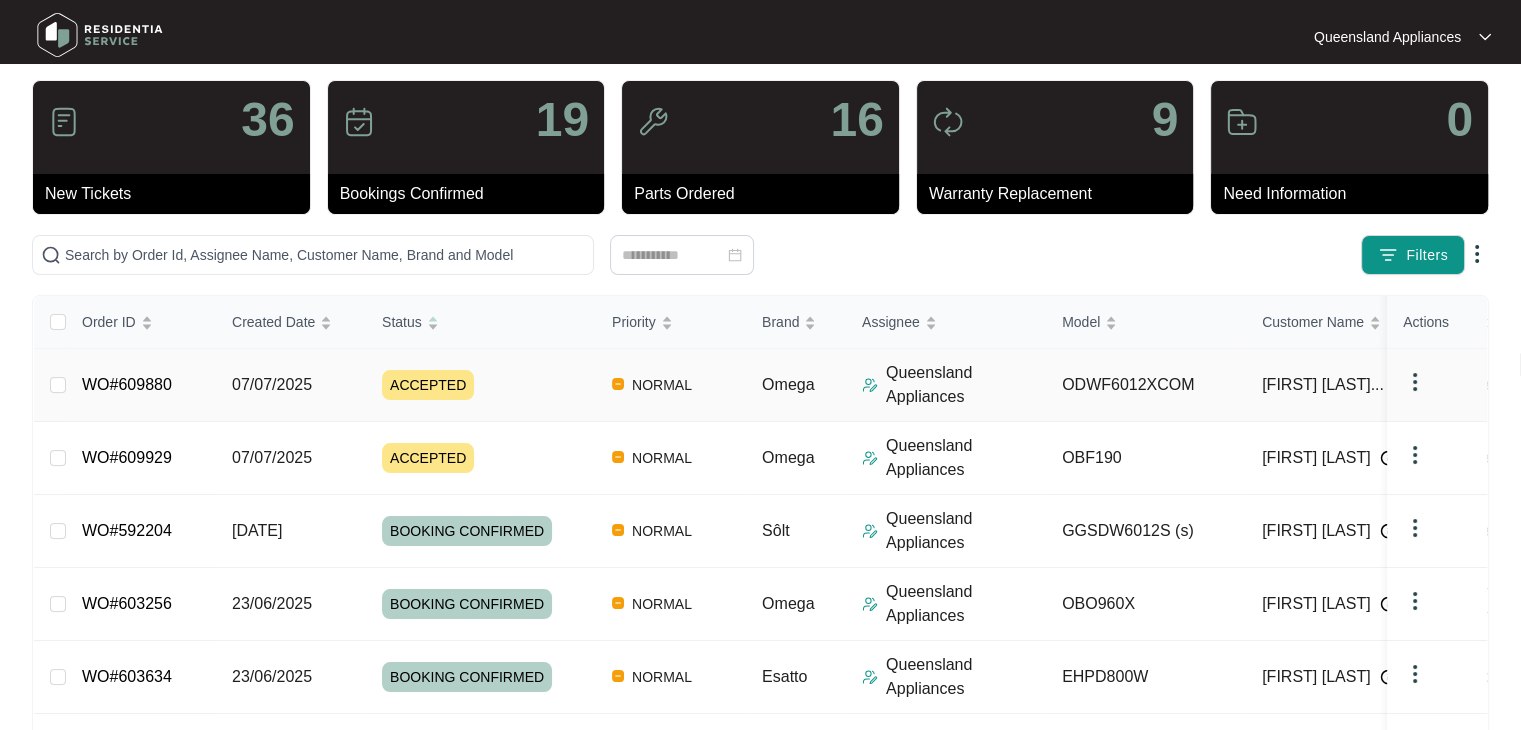scroll, scrollTop: 0, scrollLeft: 0, axis: both 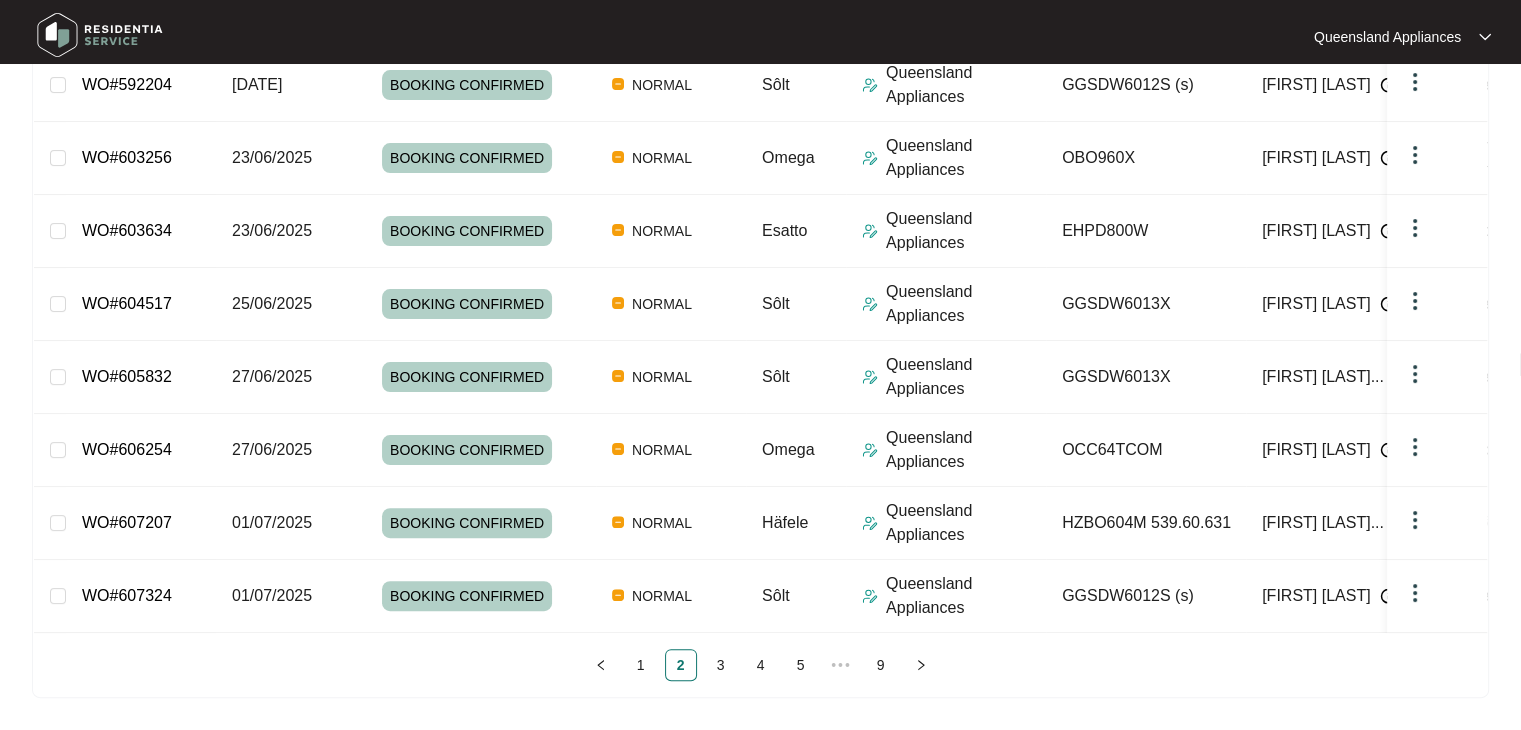 click on "1 2 3 4 5 ••• 9" at bounding box center [760, 665] 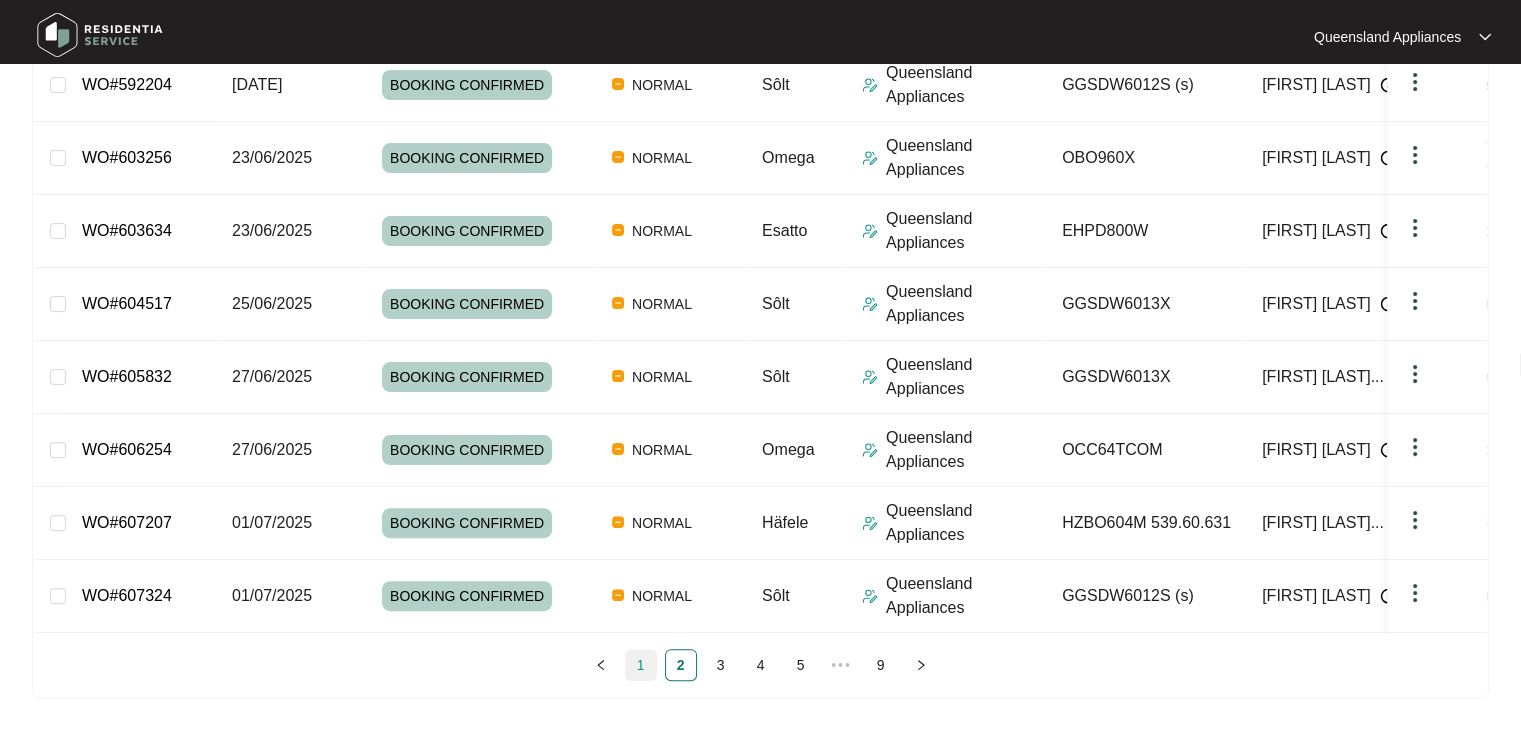 click on "1" at bounding box center (641, 665) 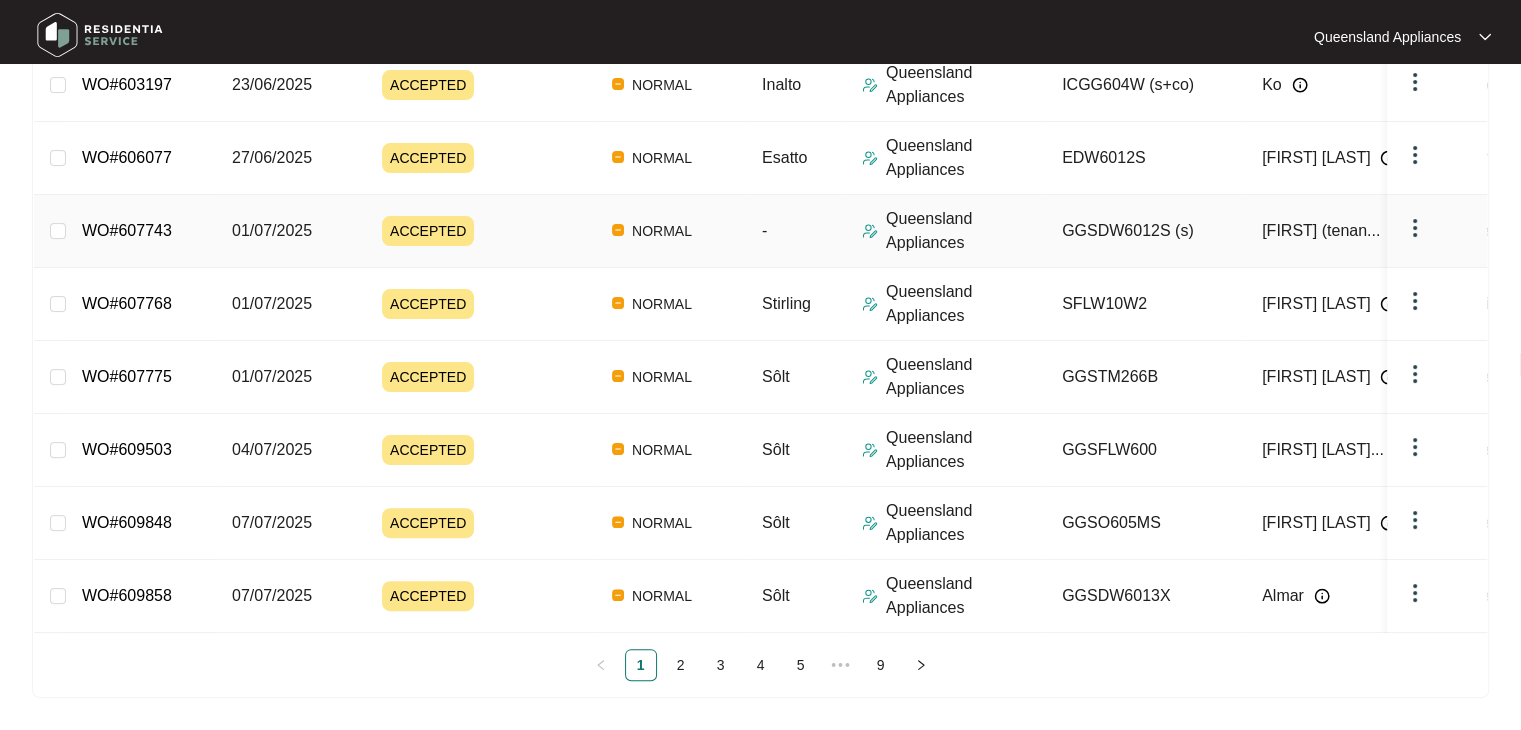 scroll, scrollTop: 391, scrollLeft: 0, axis: vertical 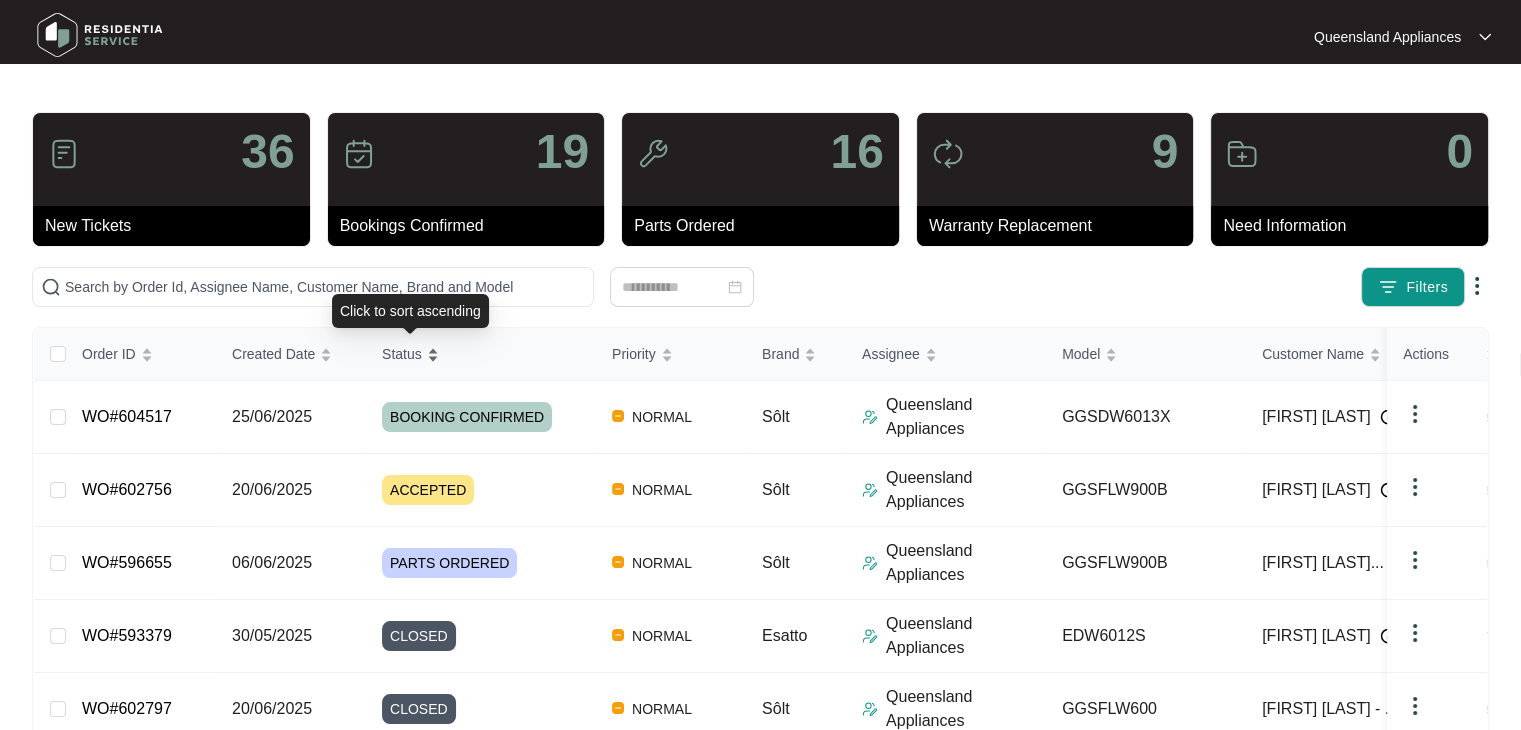 click on "Status" at bounding box center (402, 354) 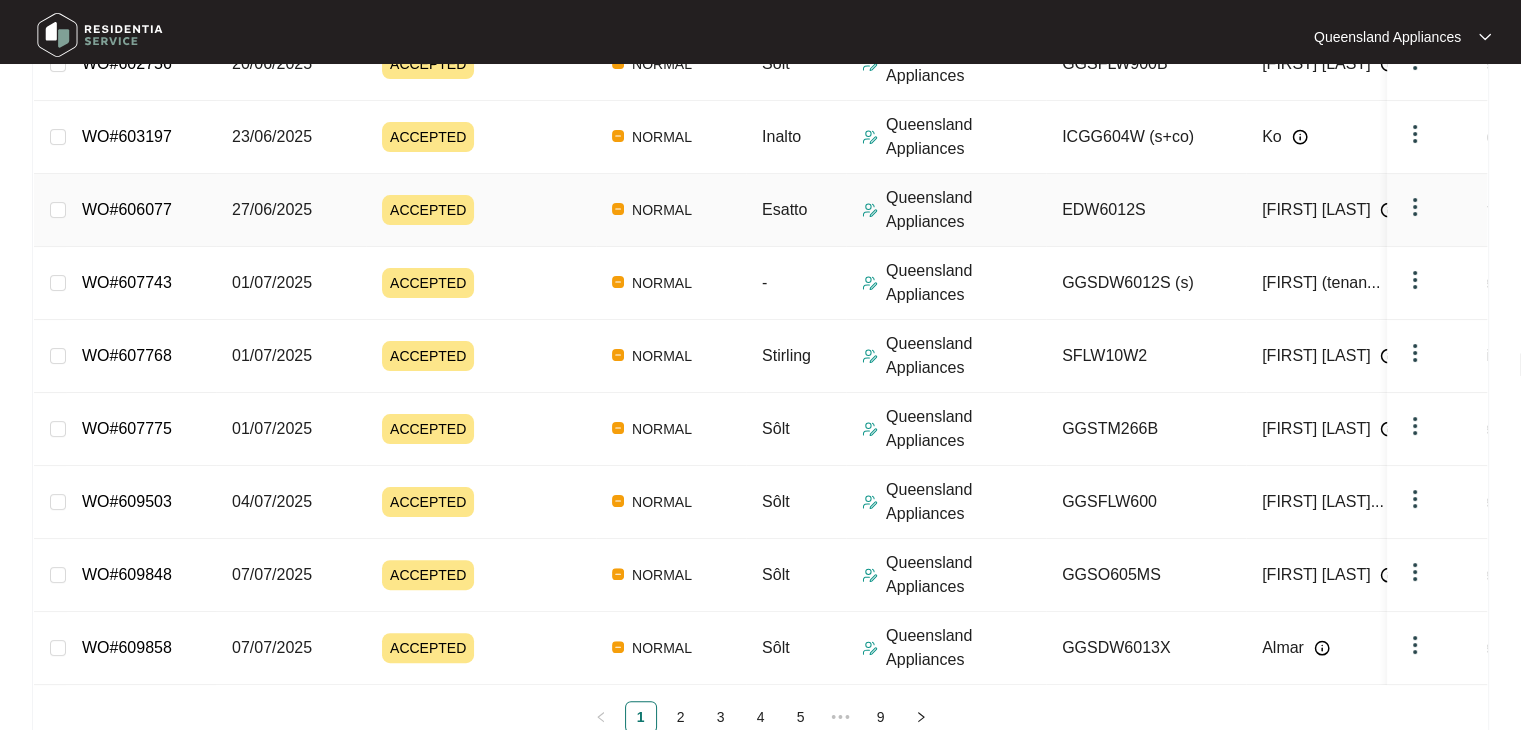 scroll, scrollTop: 391, scrollLeft: 0, axis: vertical 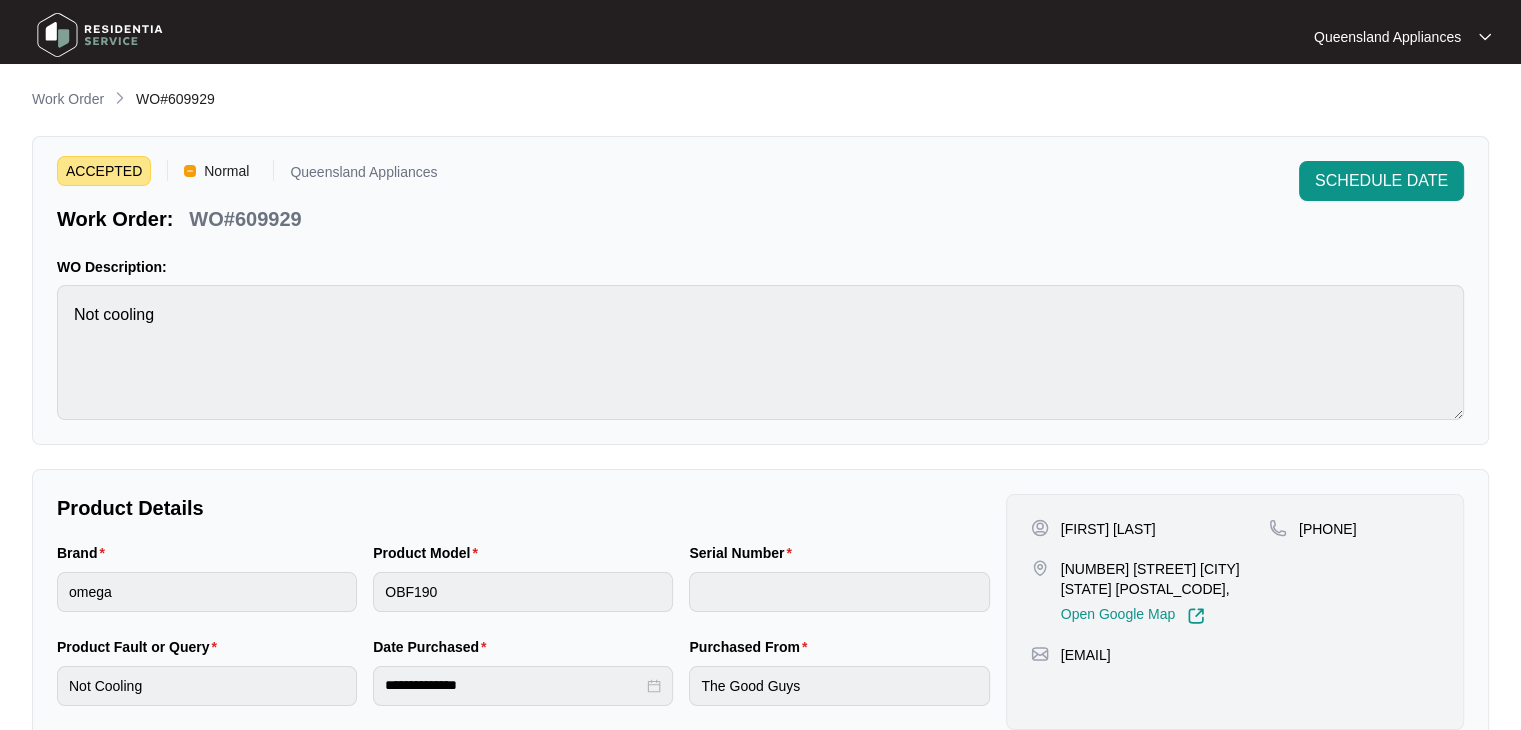 click on "WO#609929" at bounding box center [245, 219] 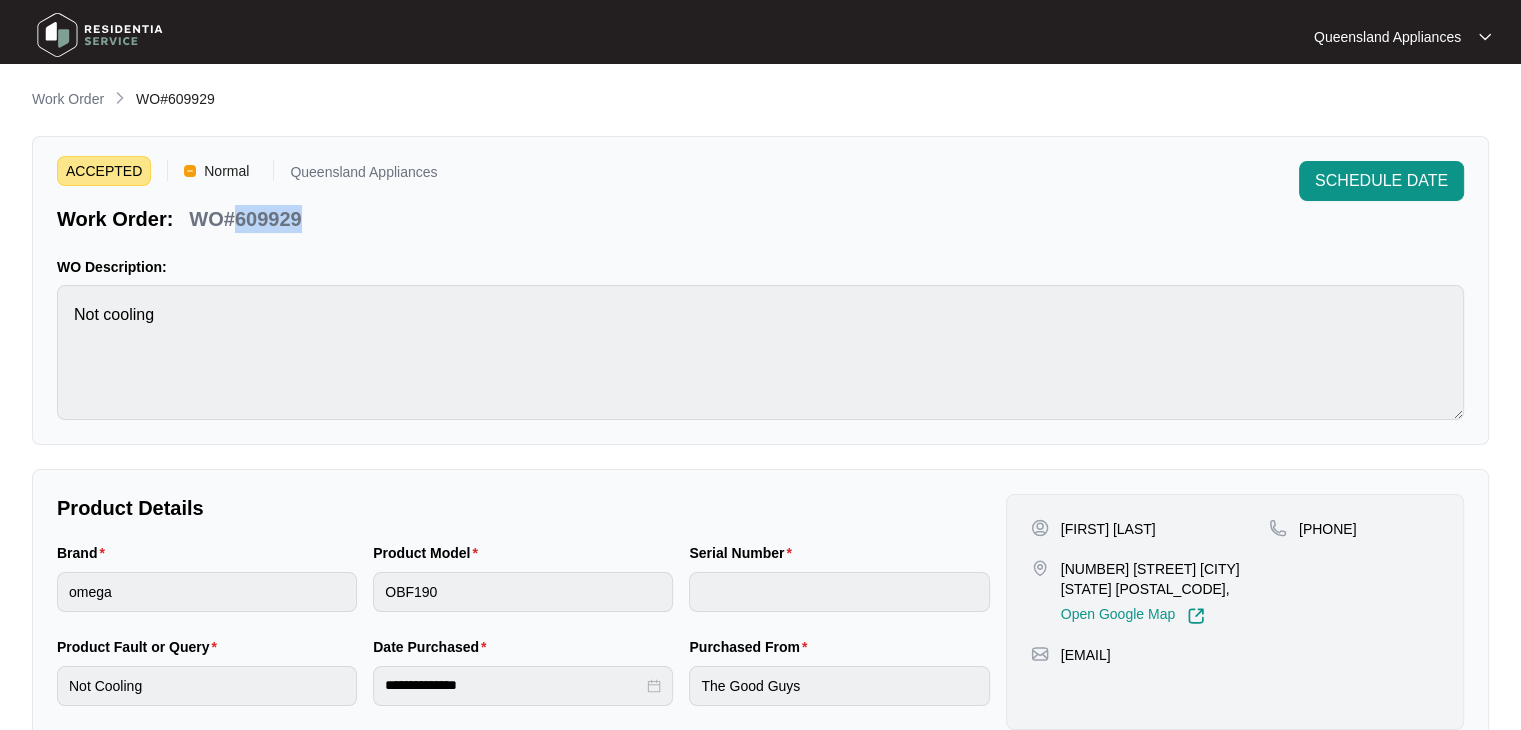 click on "WO#609929" at bounding box center [245, 219] 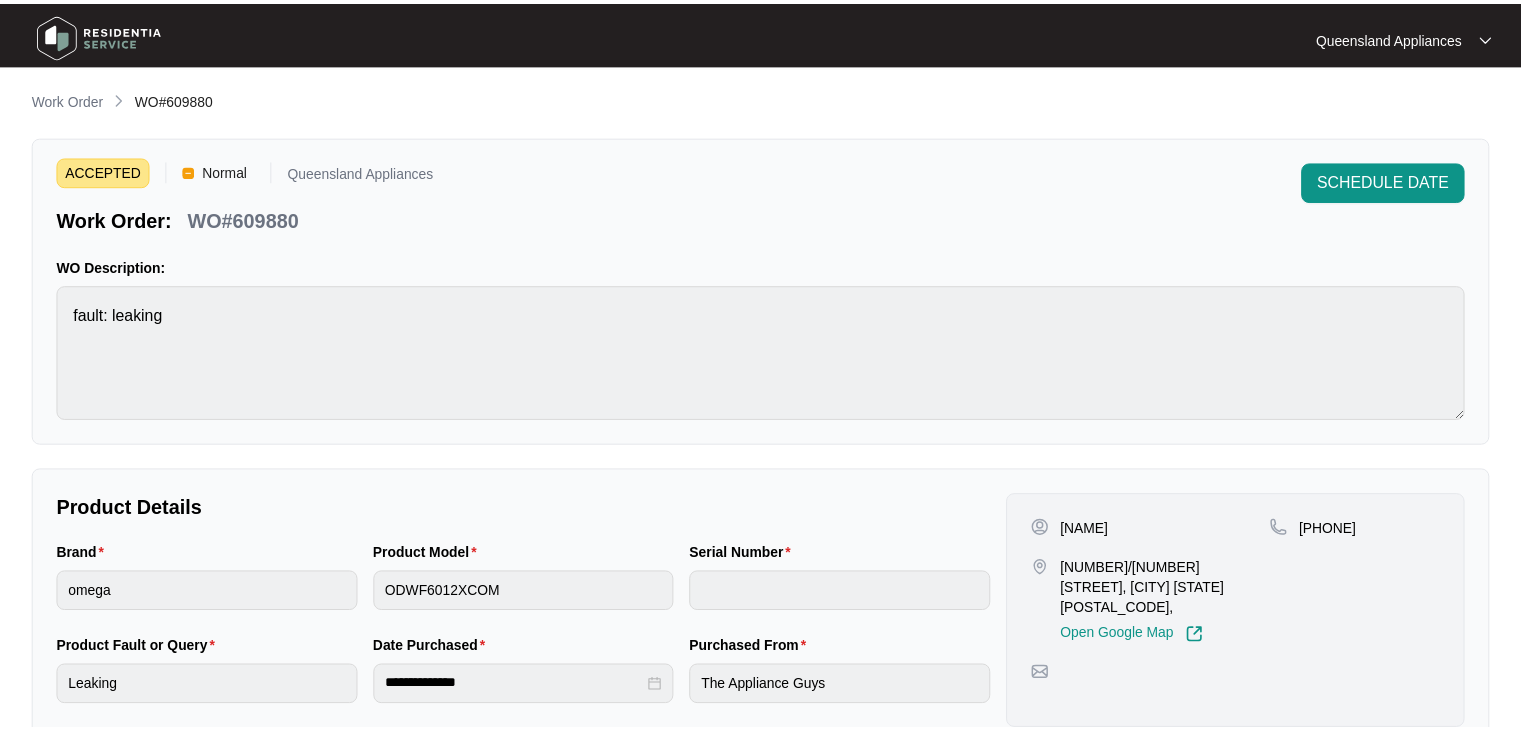 scroll, scrollTop: 0, scrollLeft: 0, axis: both 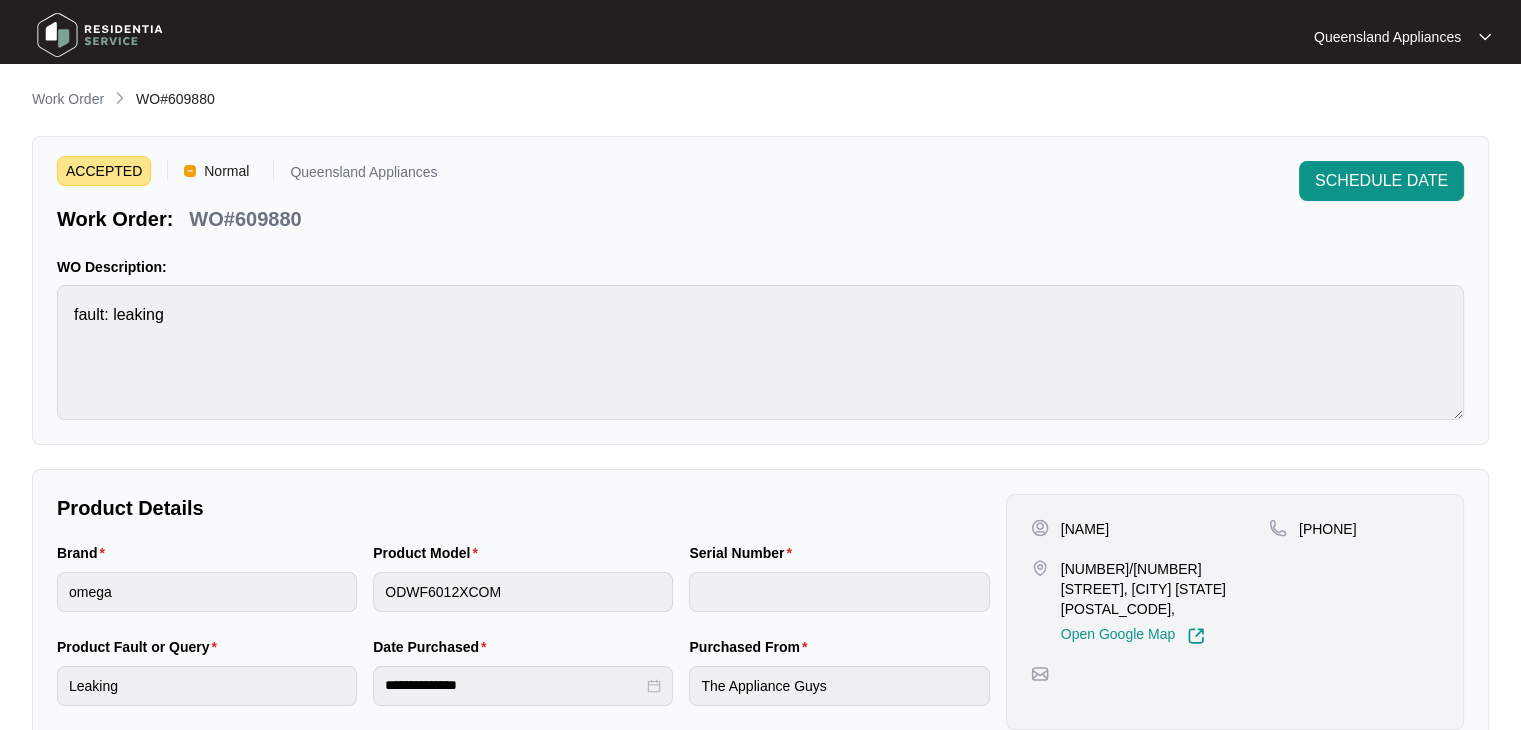 click on "WO#609880" at bounding box center [245, 219] 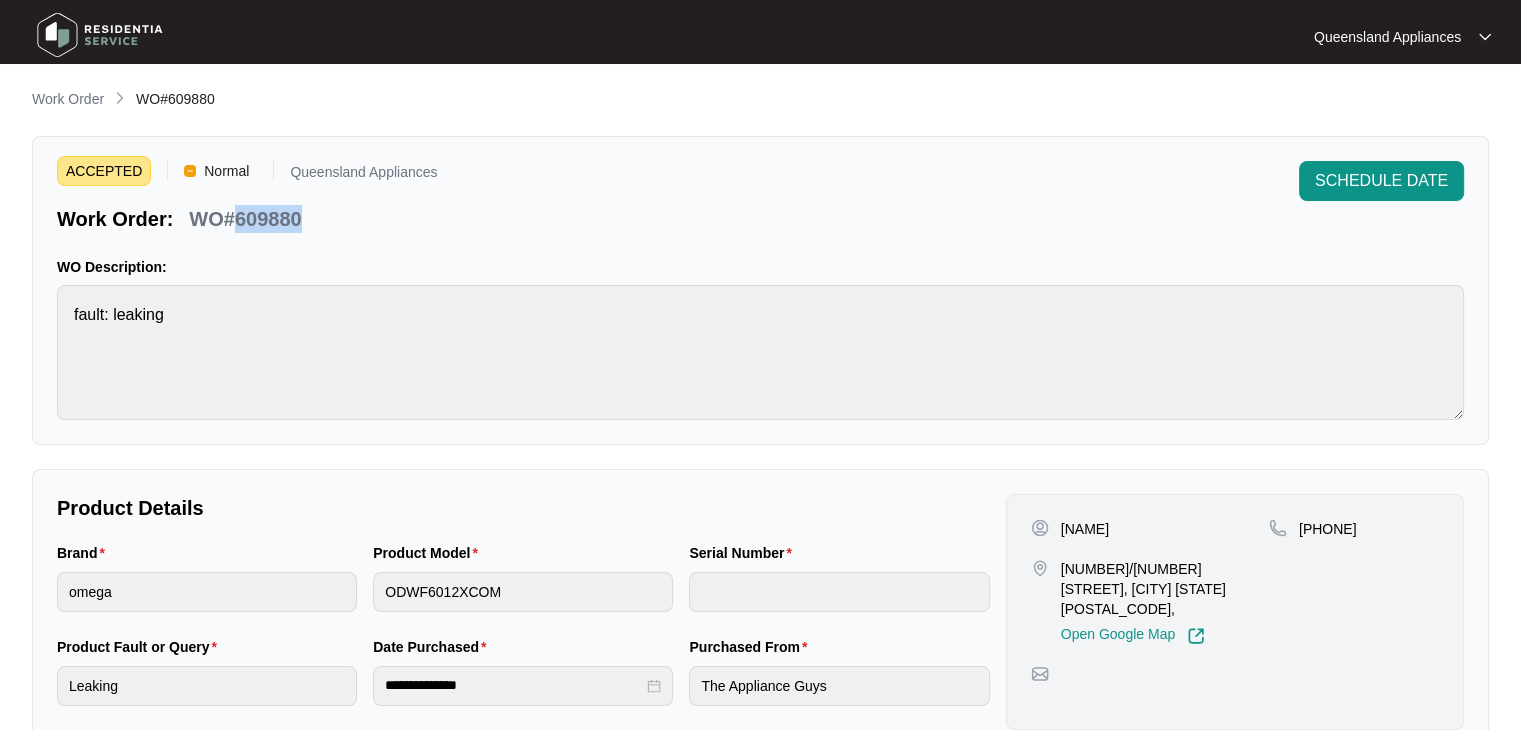 click on "WO#609880" at bounding box center [245, 219] 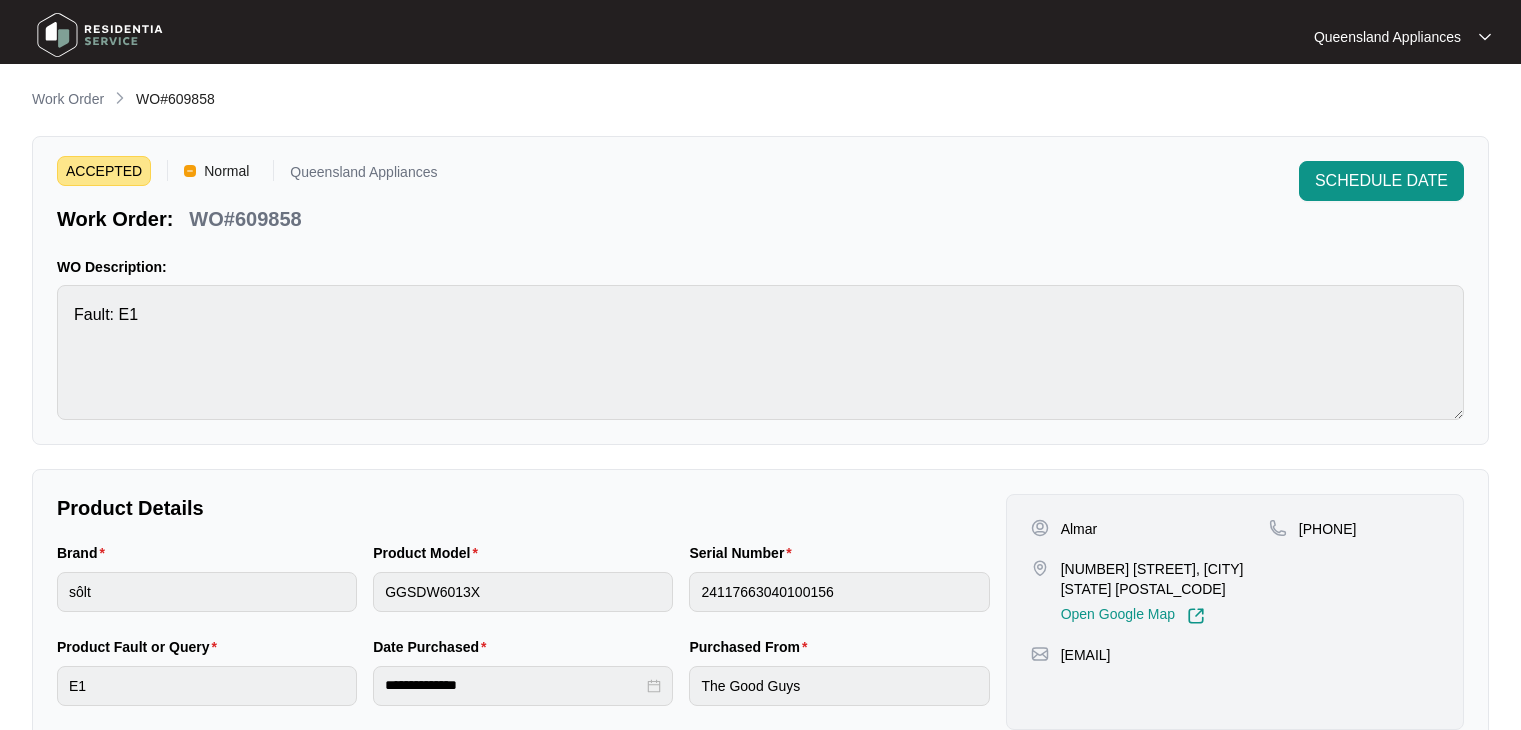 scroll, scrollTop: 0, scrollLeft: 0, axis: both 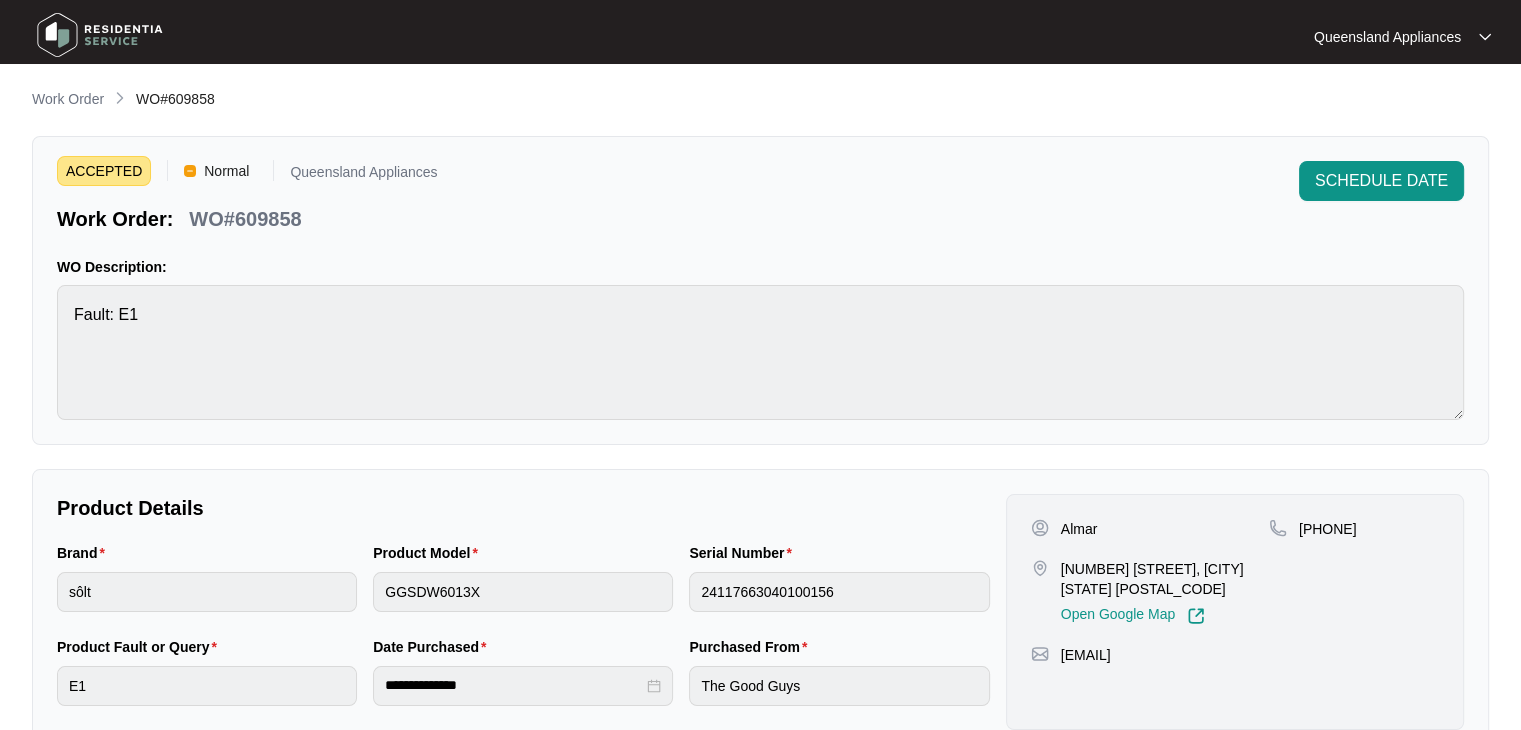 click on "WO#609858" at bounding box center [245, 219] 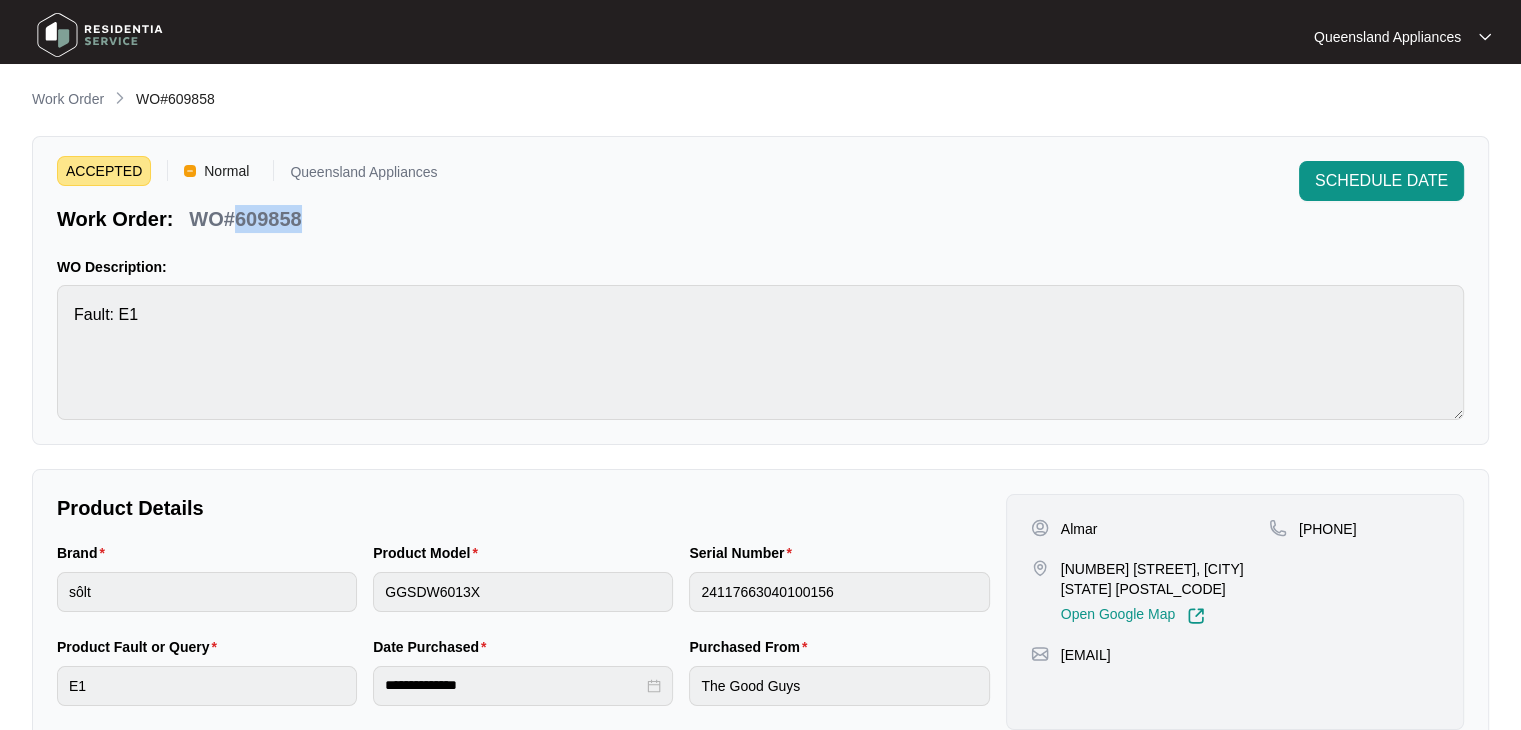 click on "WO#609858" at bounding box center (245, 219) 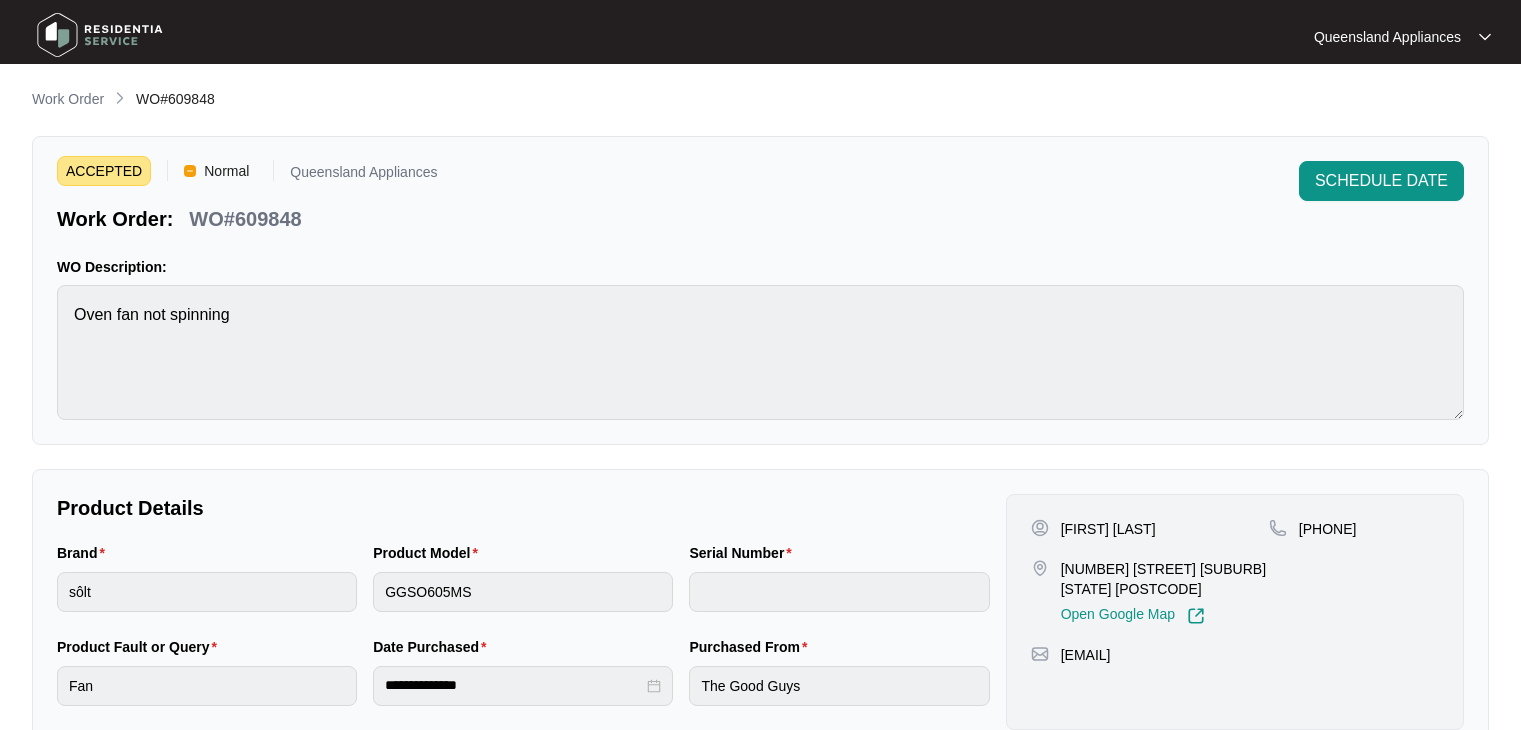 scroll, scrollTop: 0, scrollLeft: 0, axis: both 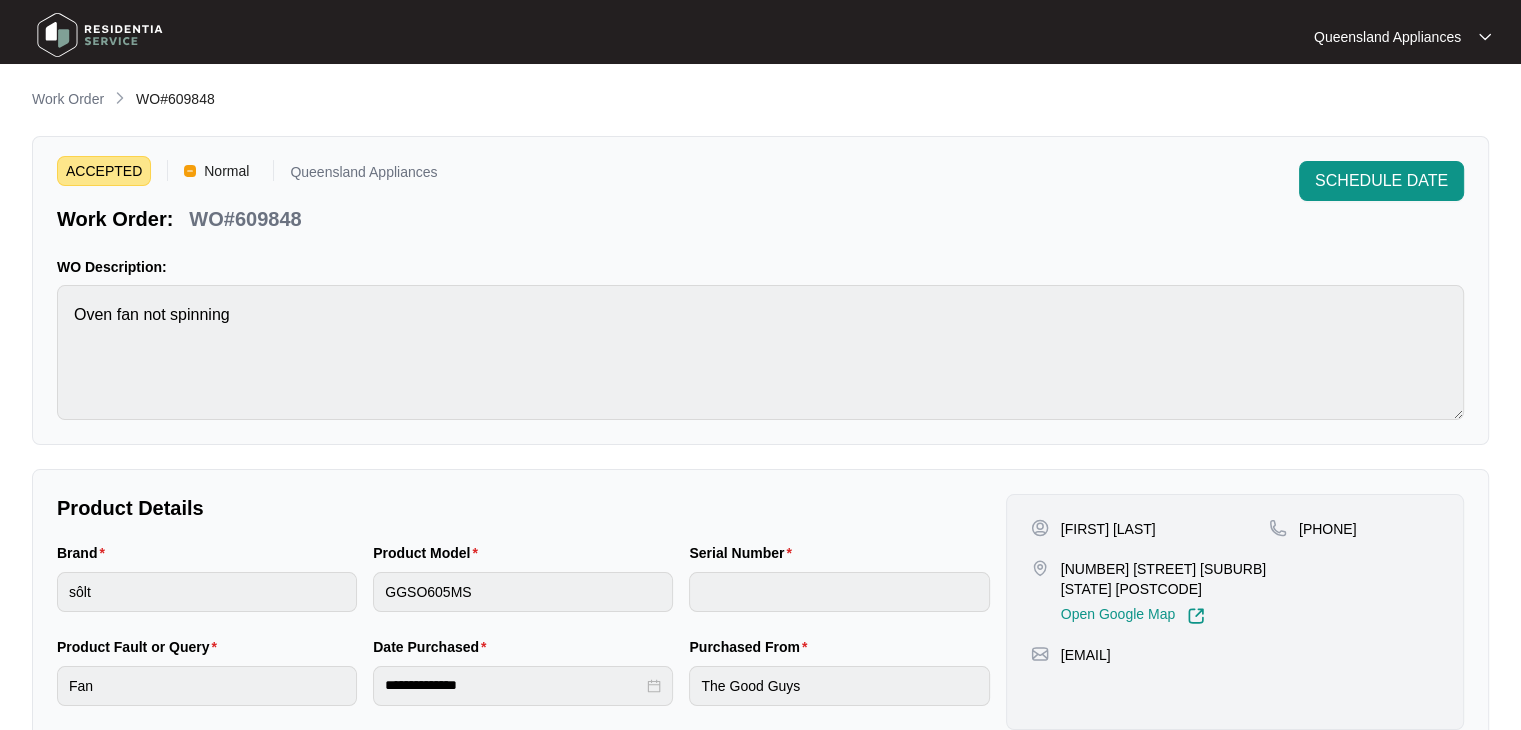 click on "WO#609848" at bounding box center [245, 219] 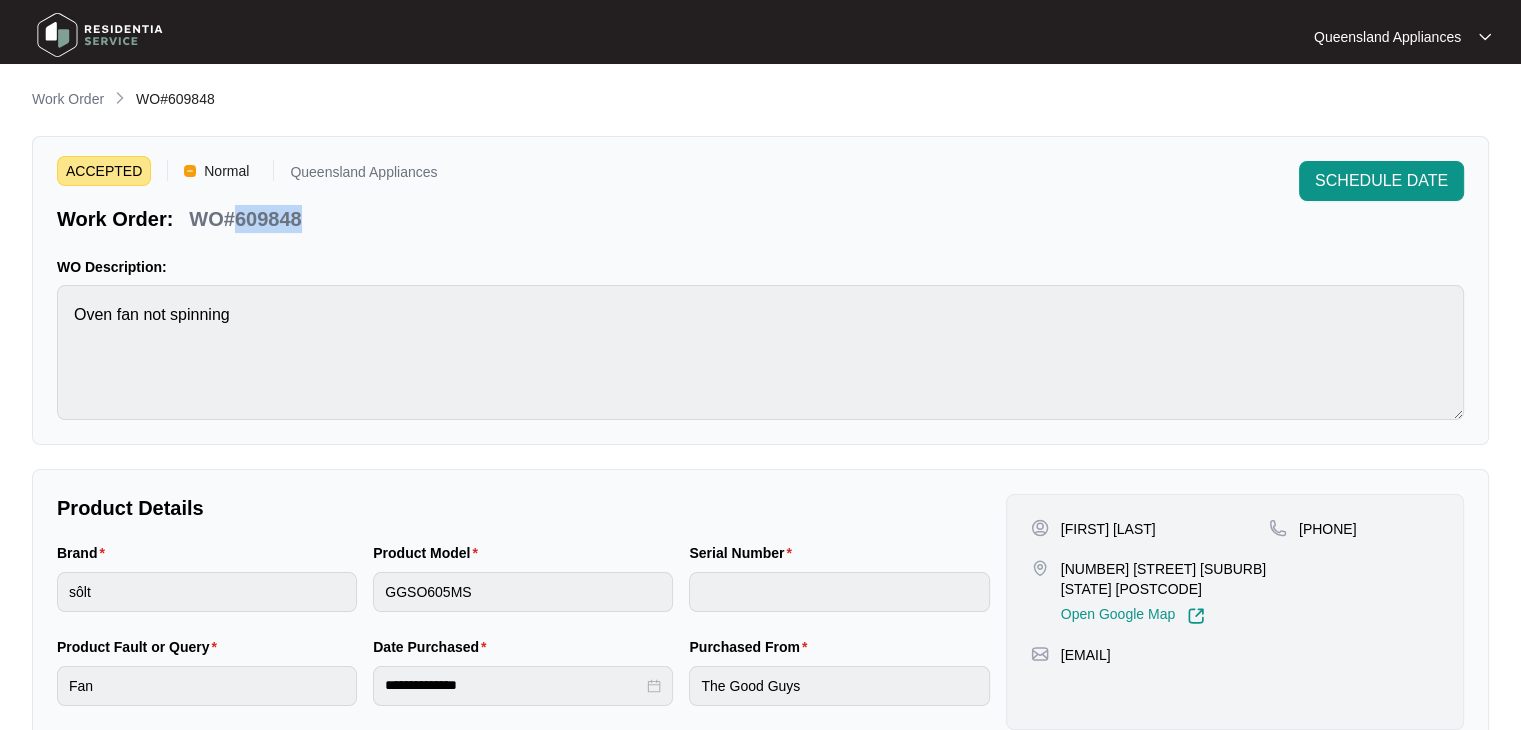 click on "WO#609848" at bounding box center (245, 219) 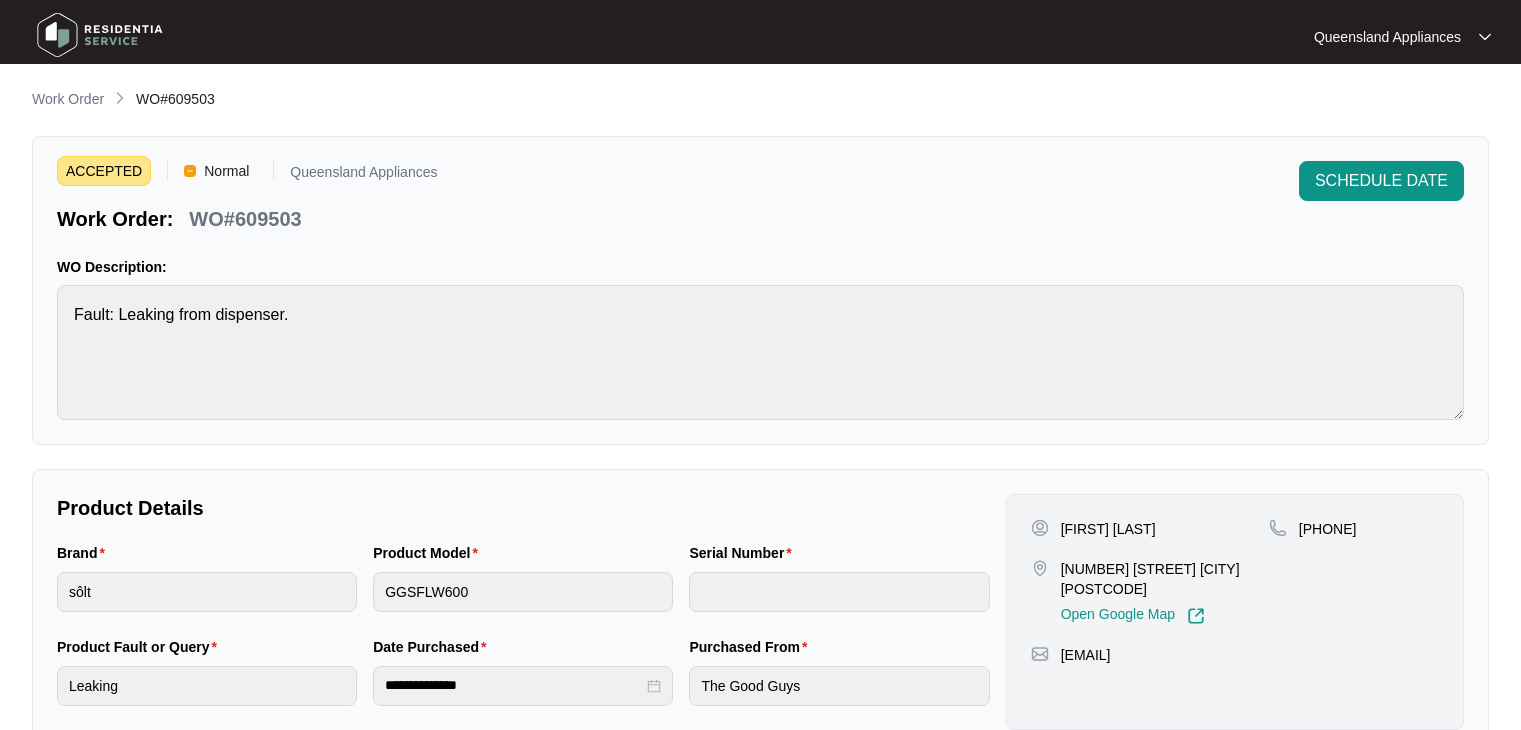 scroll, scrollTop: 0, scrollLeft: 0, axis: both 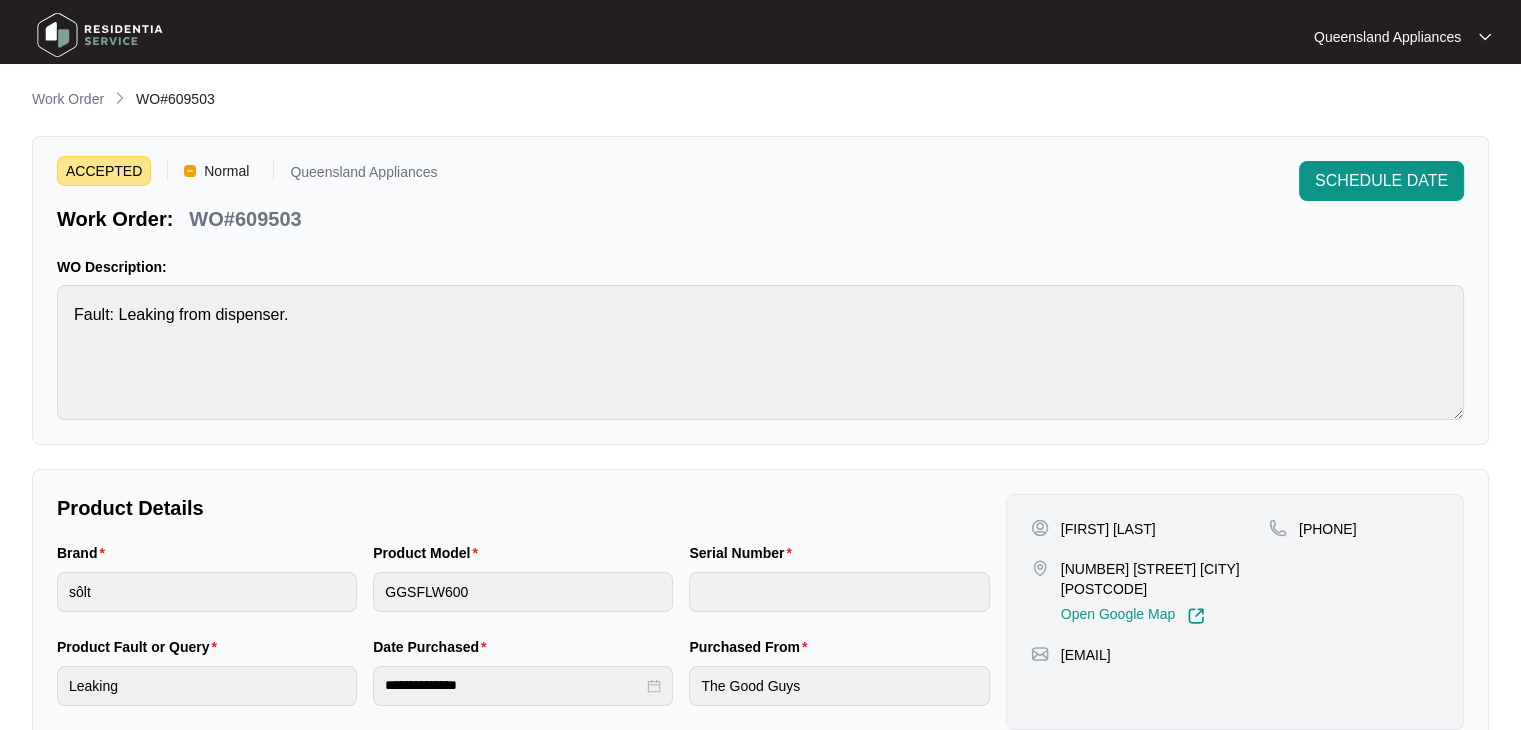 click on "WO#609503" at bounding box center (245, 219) 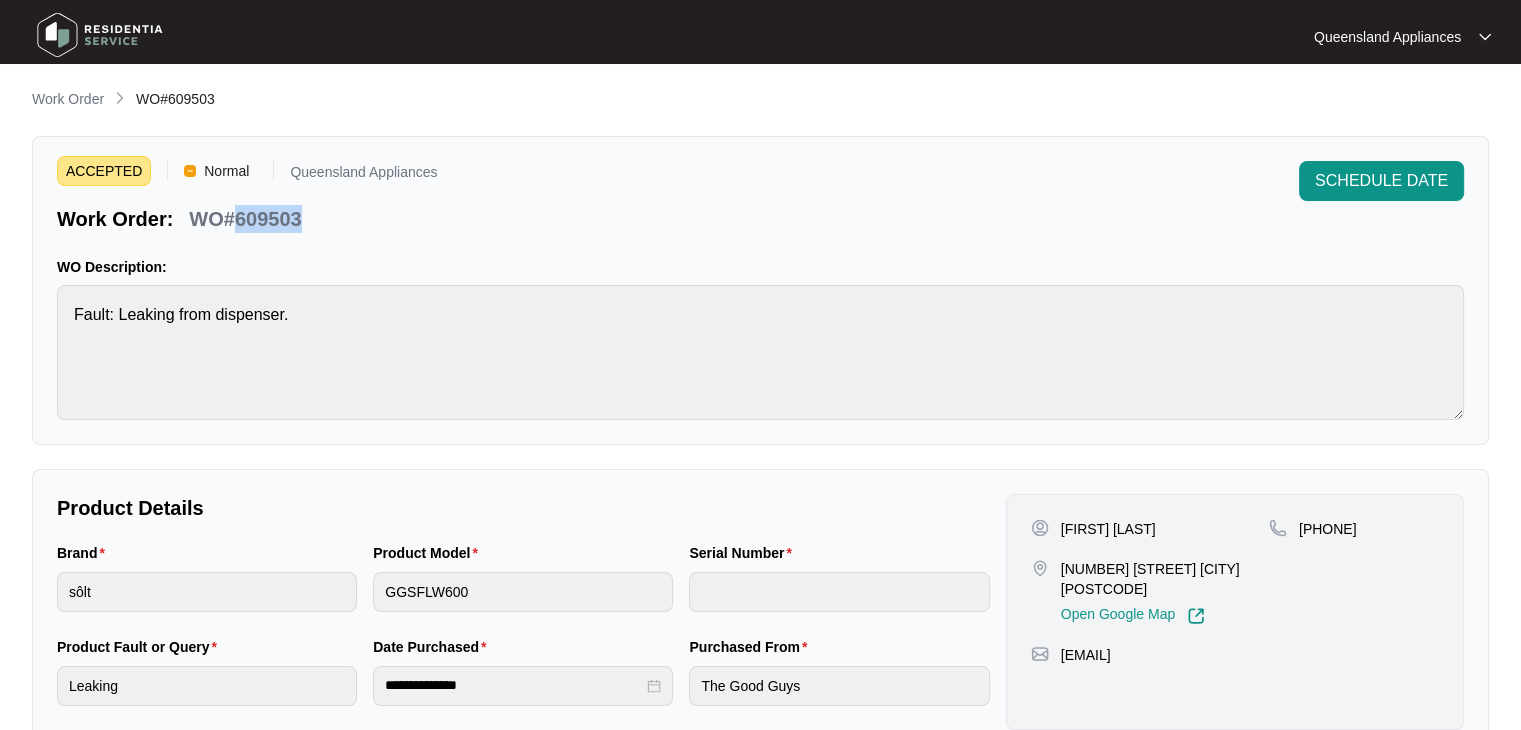 click on "WO#609503" at bounding box center (245, 219) 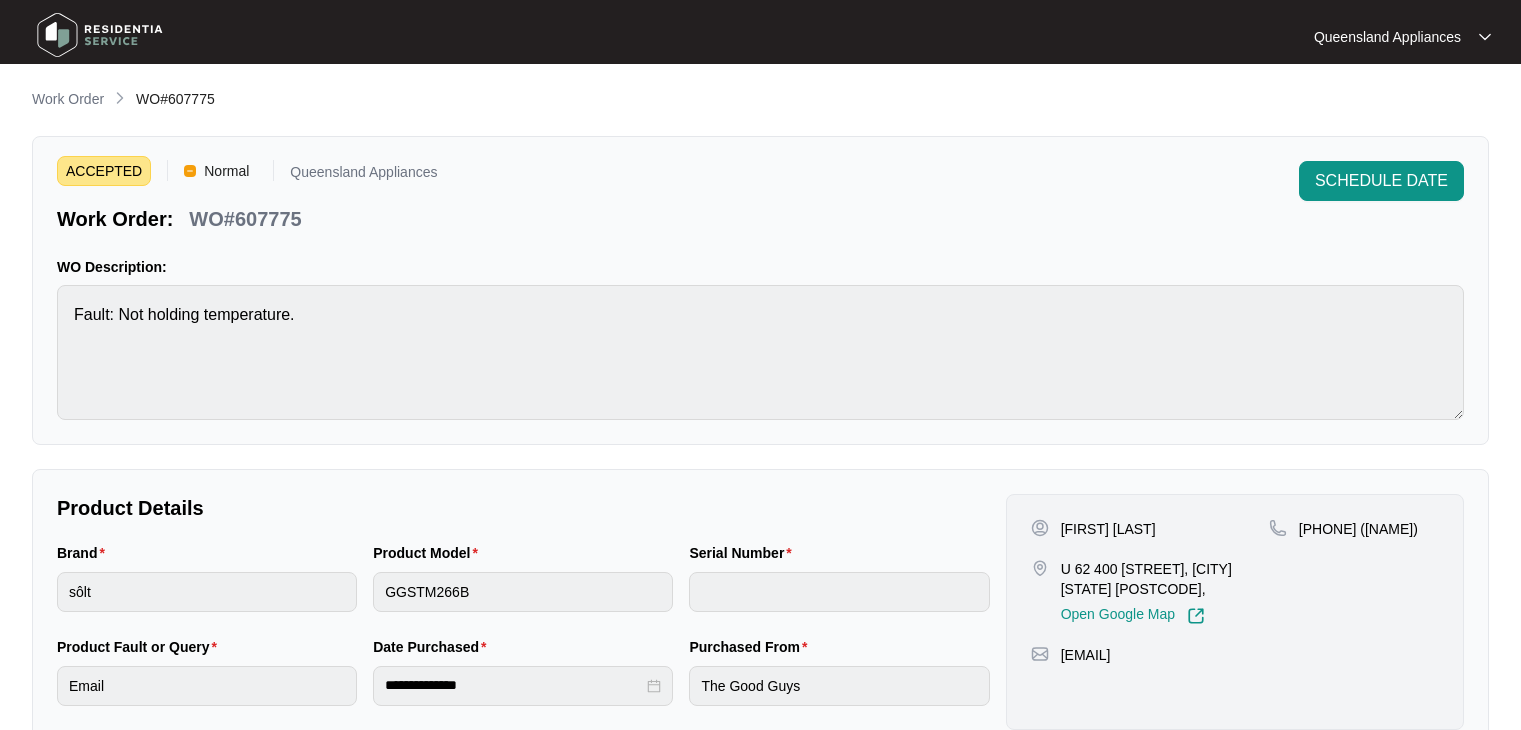 scroll, scrollTop: 0, scrollLeft: 0, axis: both 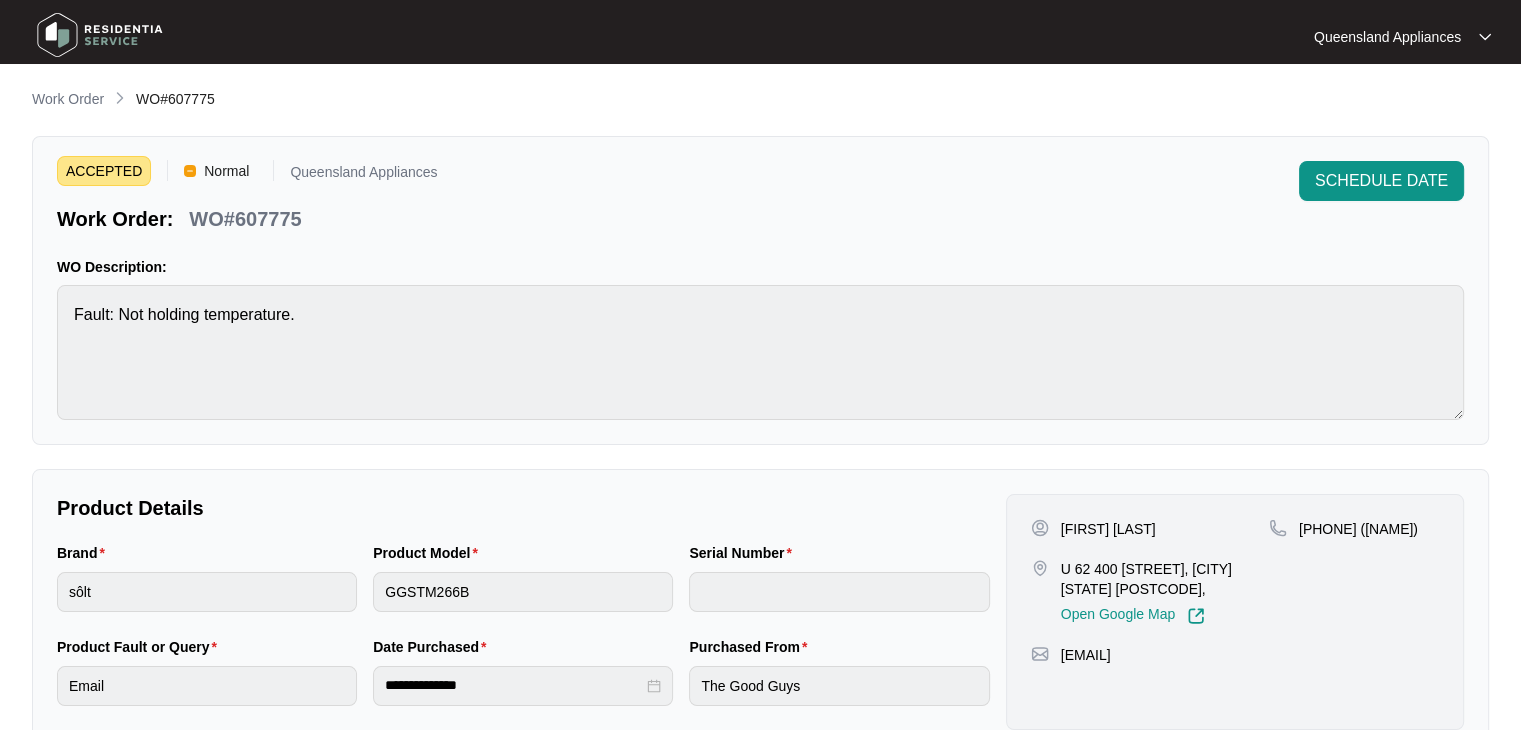 click on "WO#607775" at bounding box center (245, 219) 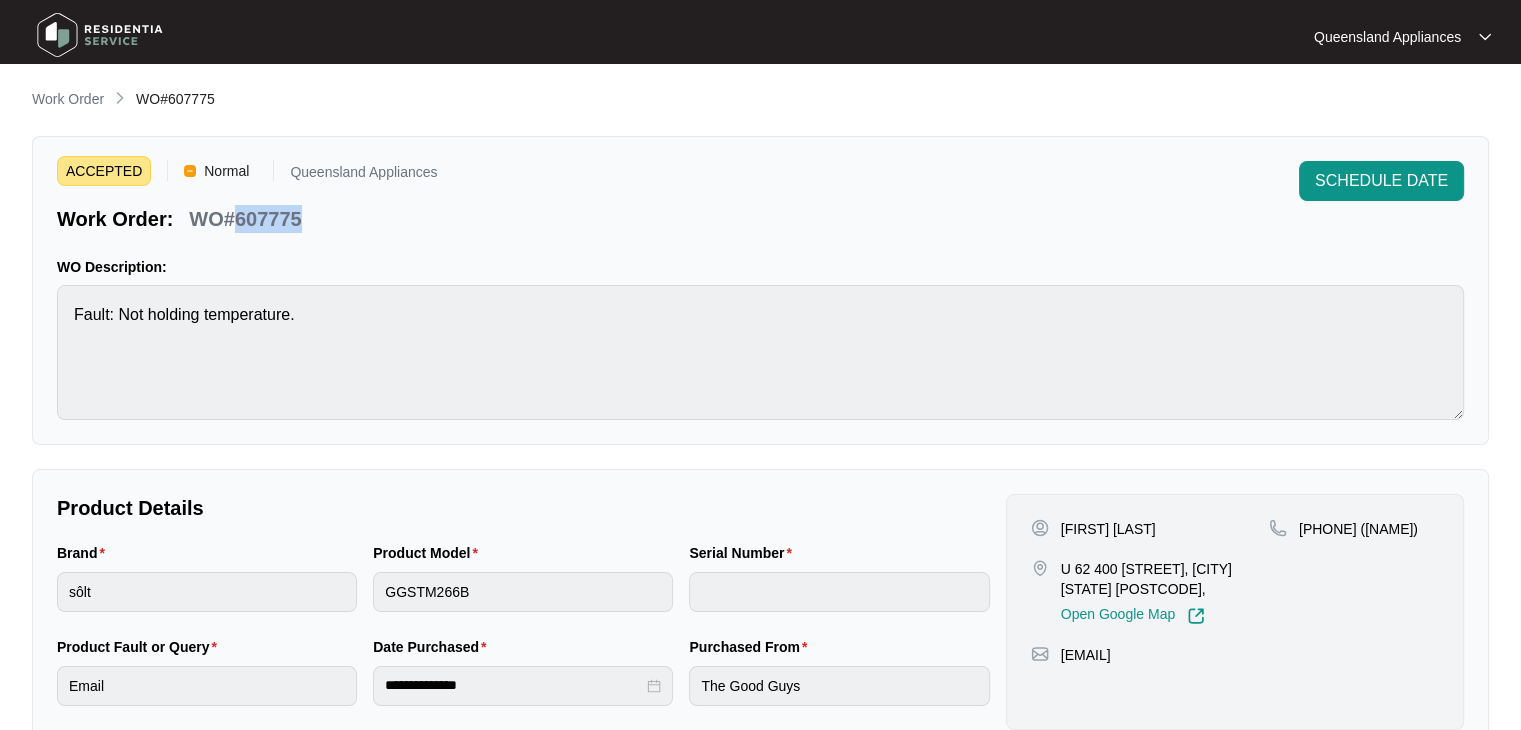 click on "WO#607775" at bounding box center (245, 219) 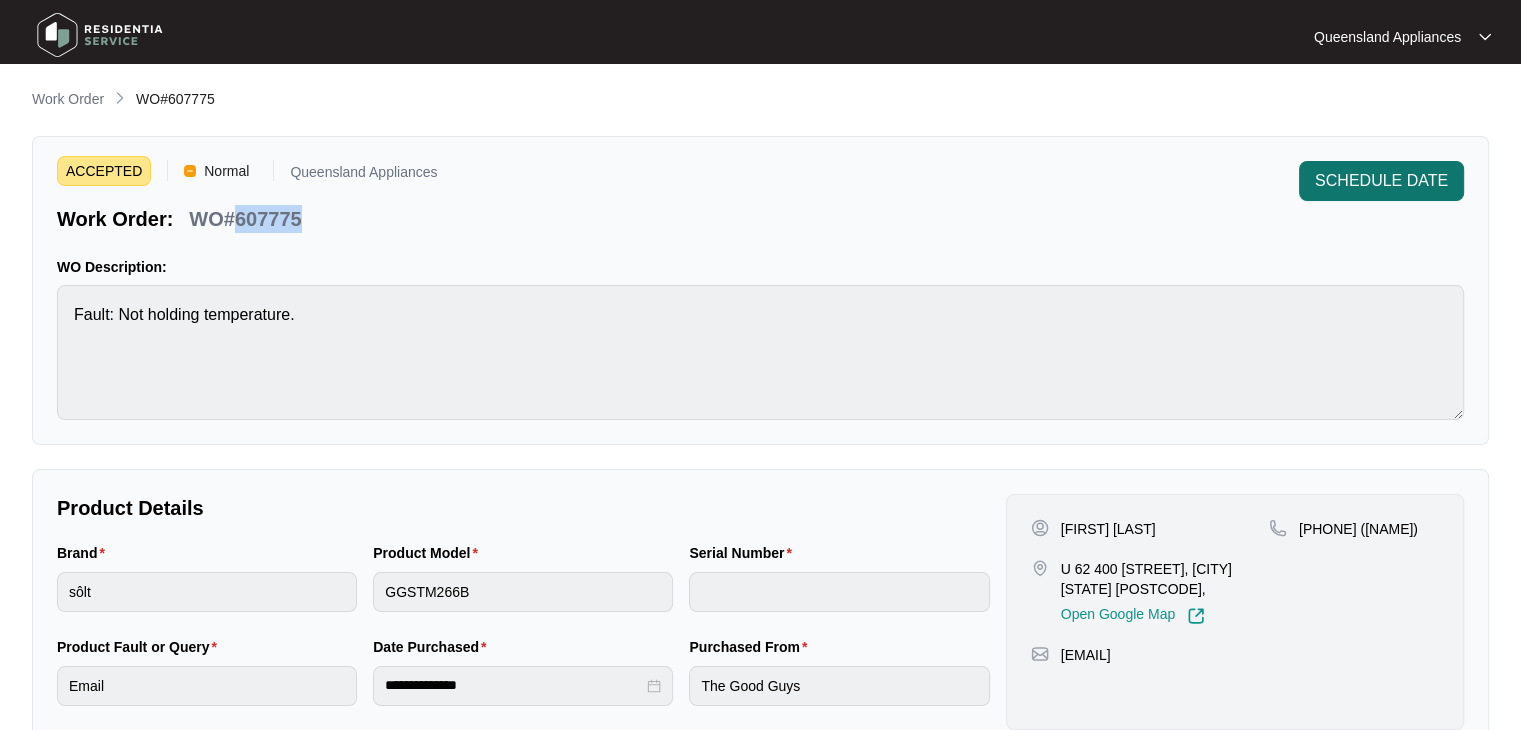 click on "SCHEDULE DATE" at bounding box center (1381, 181) 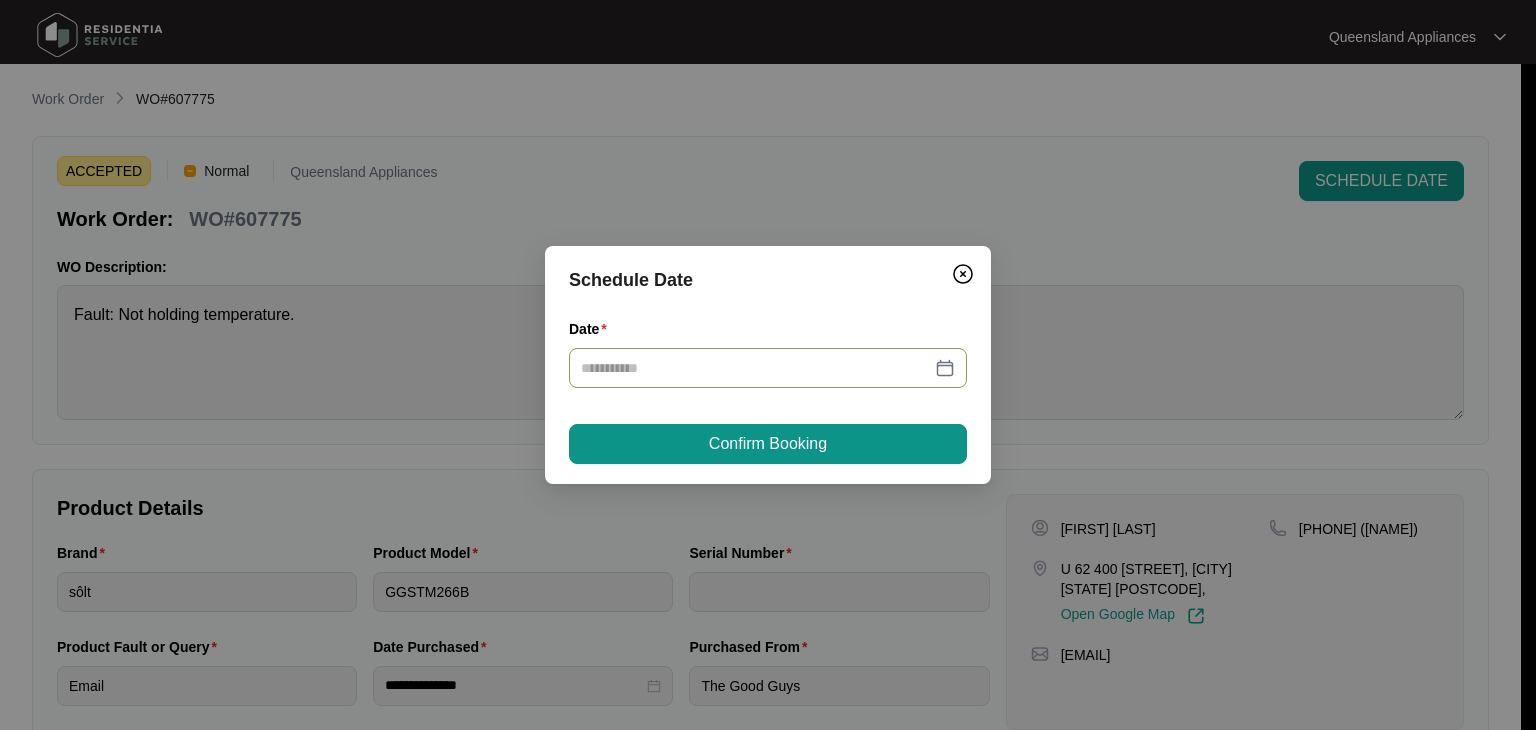 click on "Date" at bounding box center (756, 368) 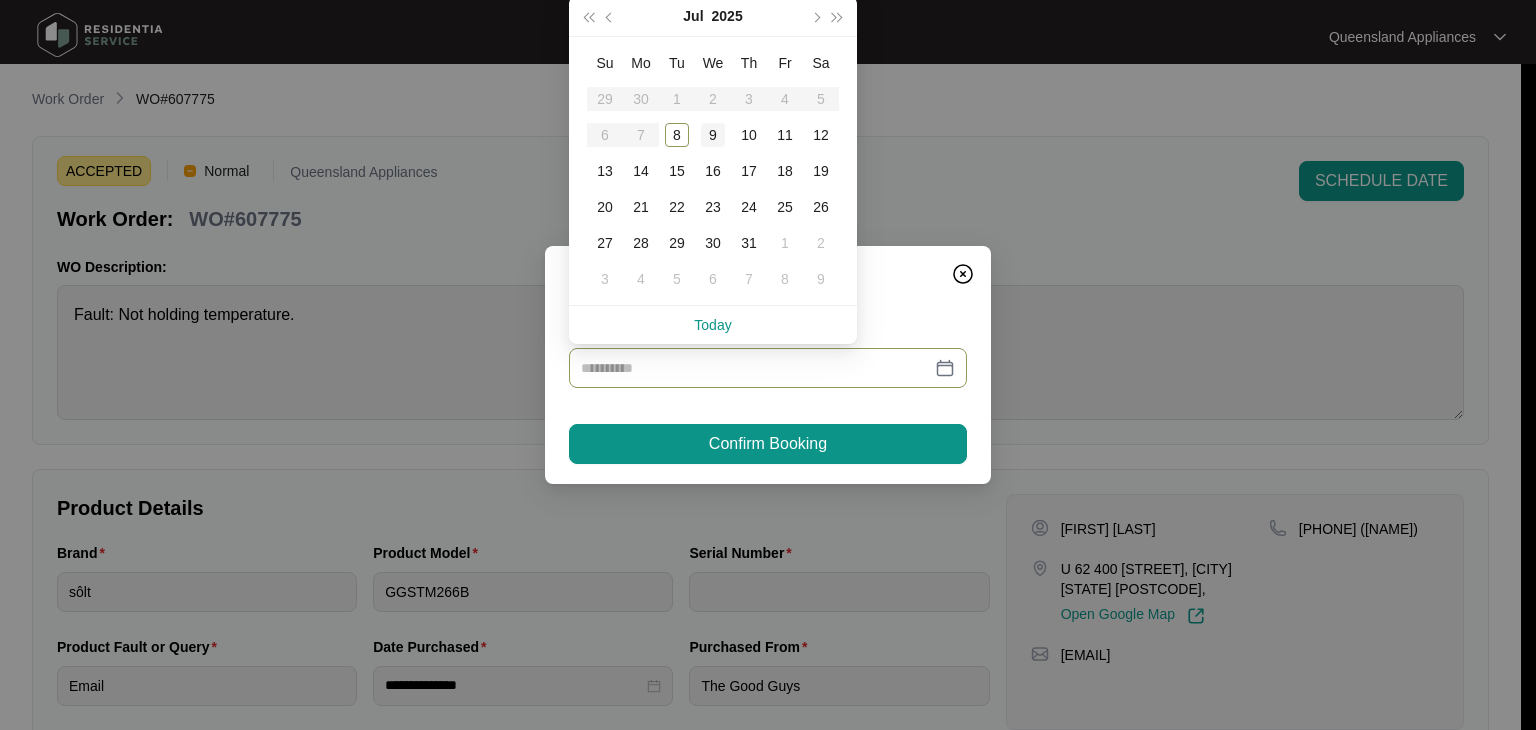 click on "9" at bounding box center [713, 135] 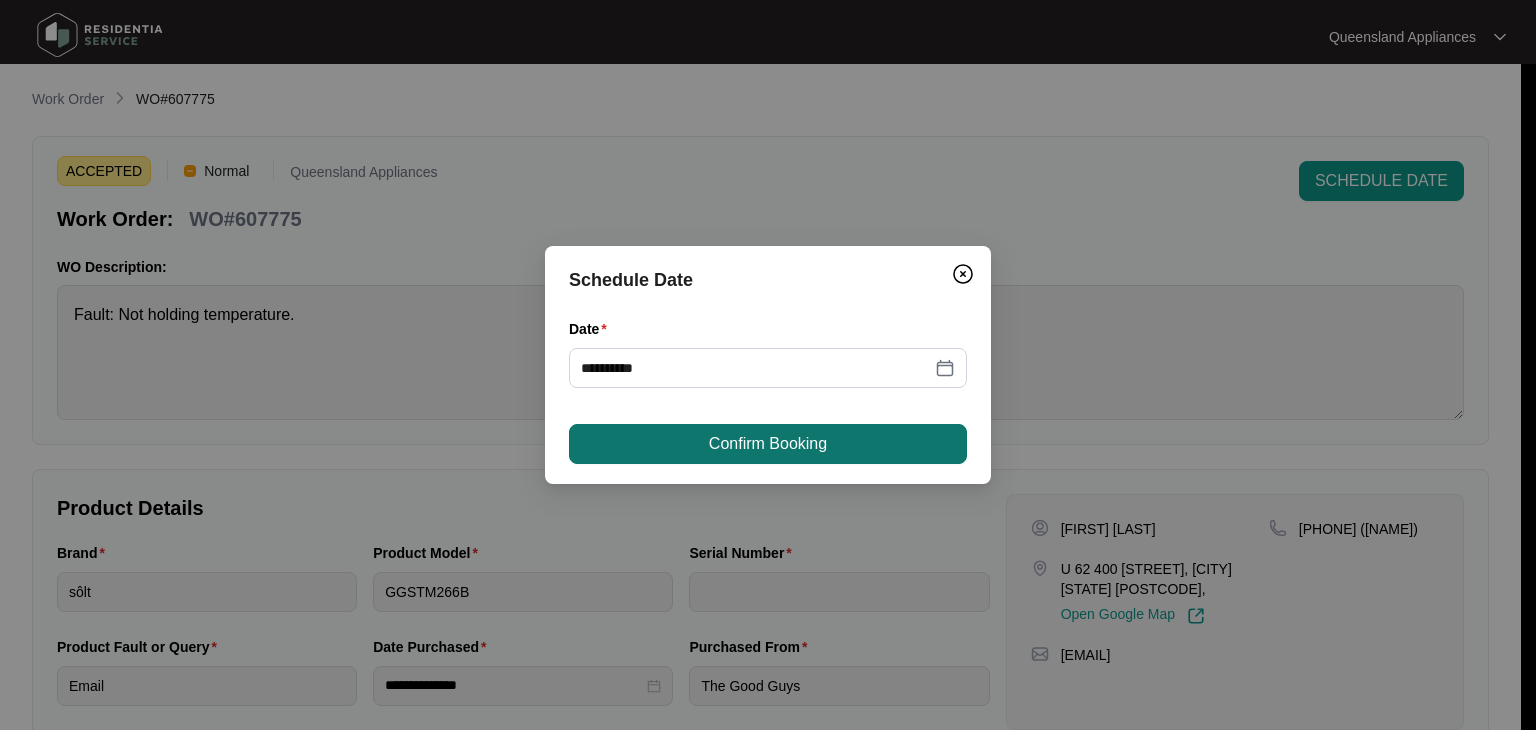 click on "Confirm Booking" at bounding box center [768, 444] 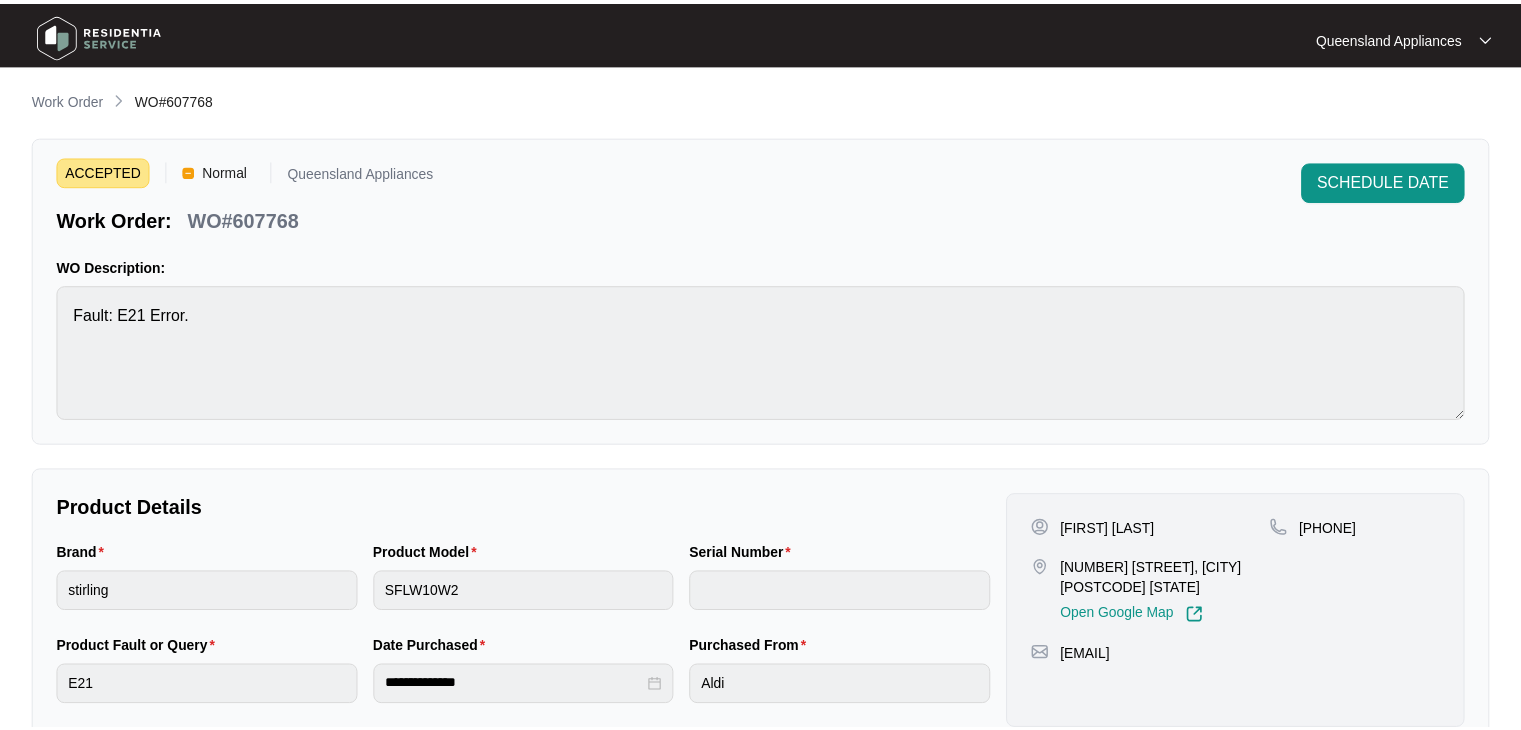 scroll, scrollTop: 0, scrollLeft: 0, axis: both 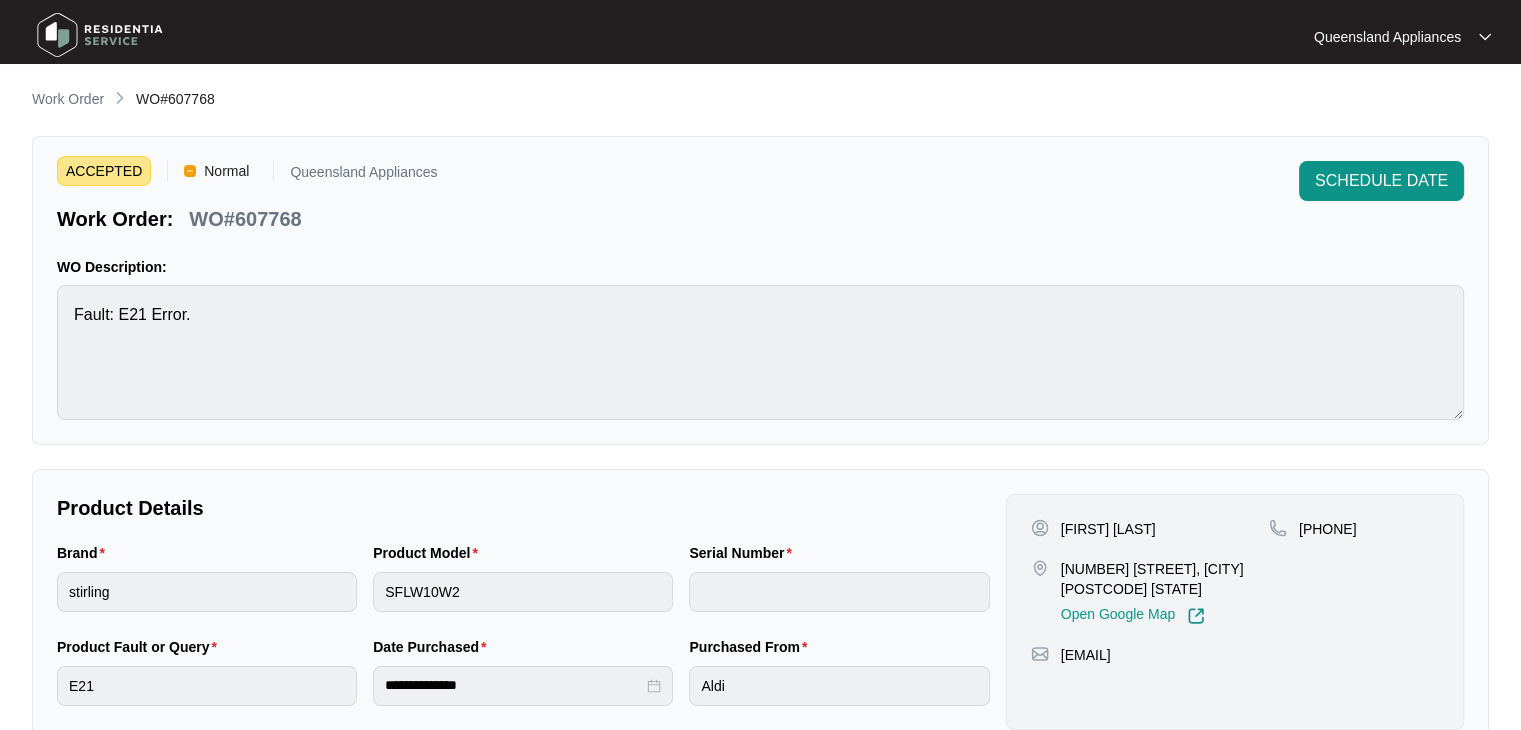 click on "WO#607768" at bounding box center (245, 219) 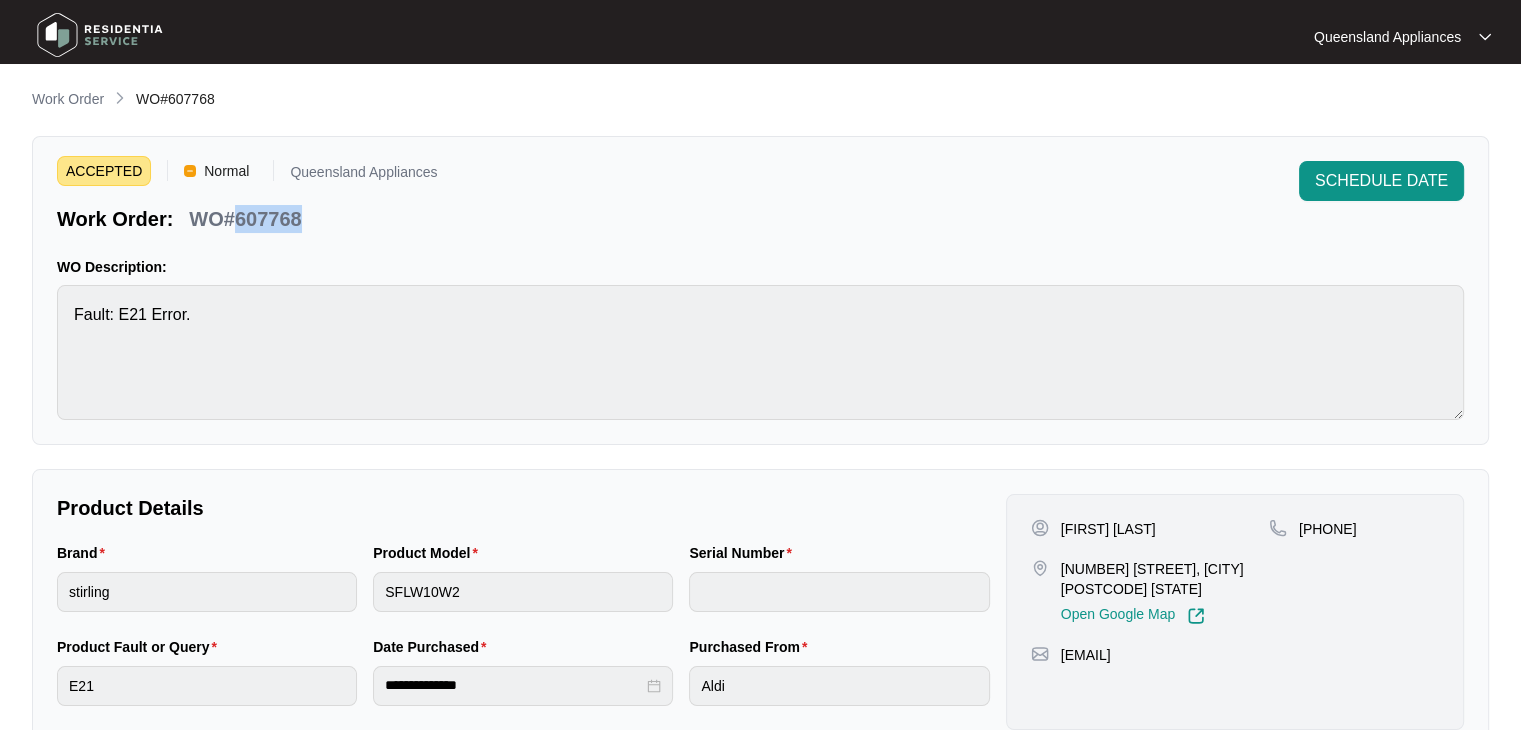 click on "WO#607768" at bounding box center (245, 219) 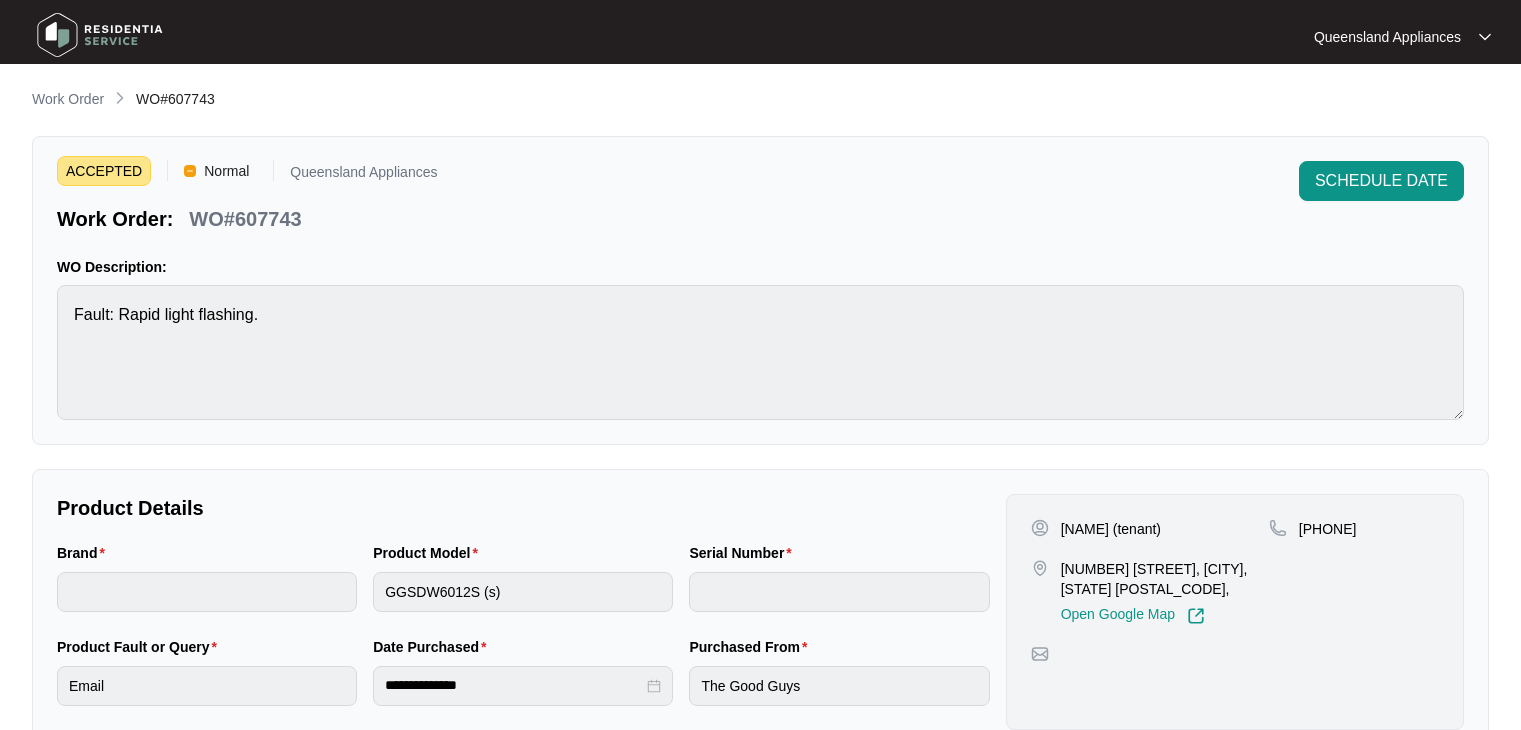 scroll, scrollTop: 0, scrollLeft: 0, axis: both 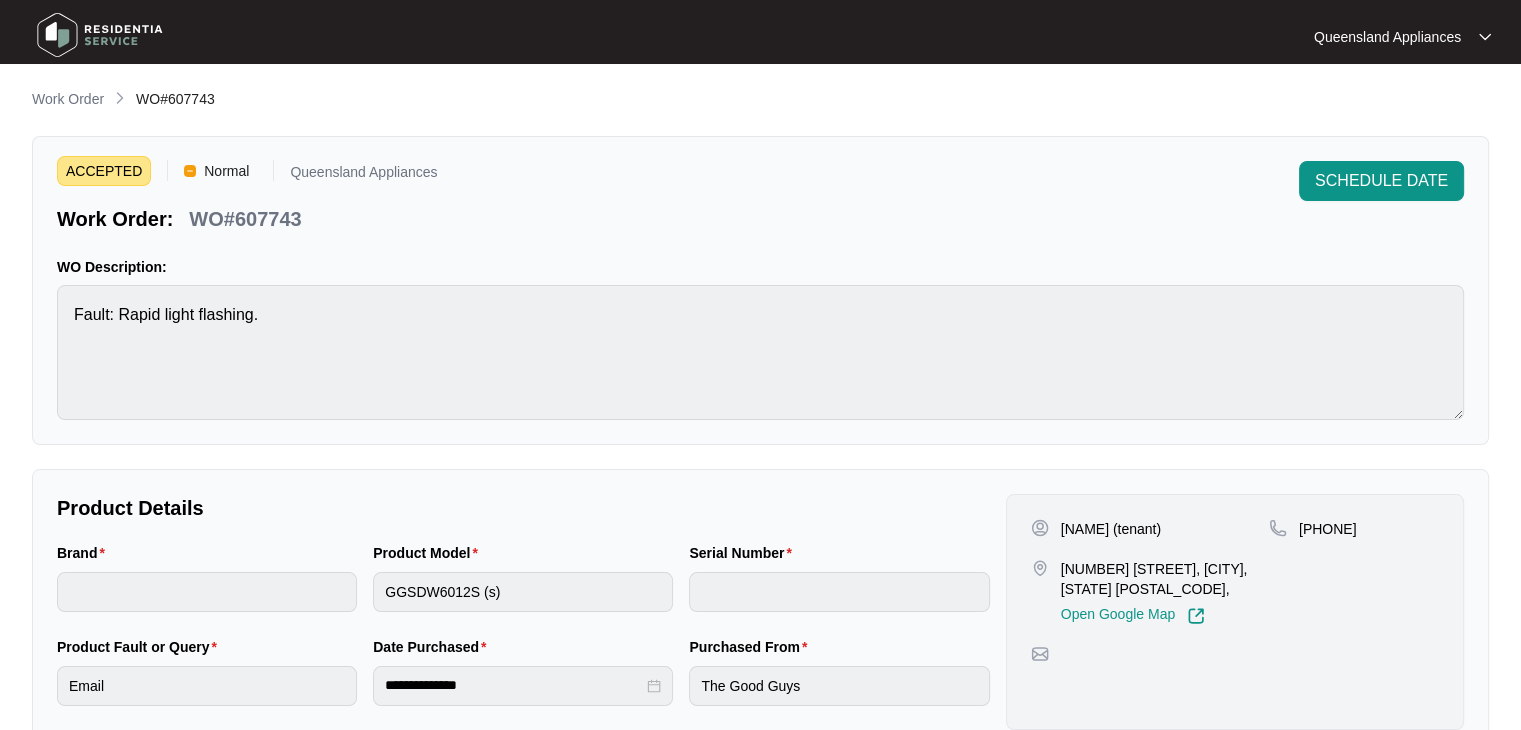 click on "WO#607743" at bounding box center [245, 219] 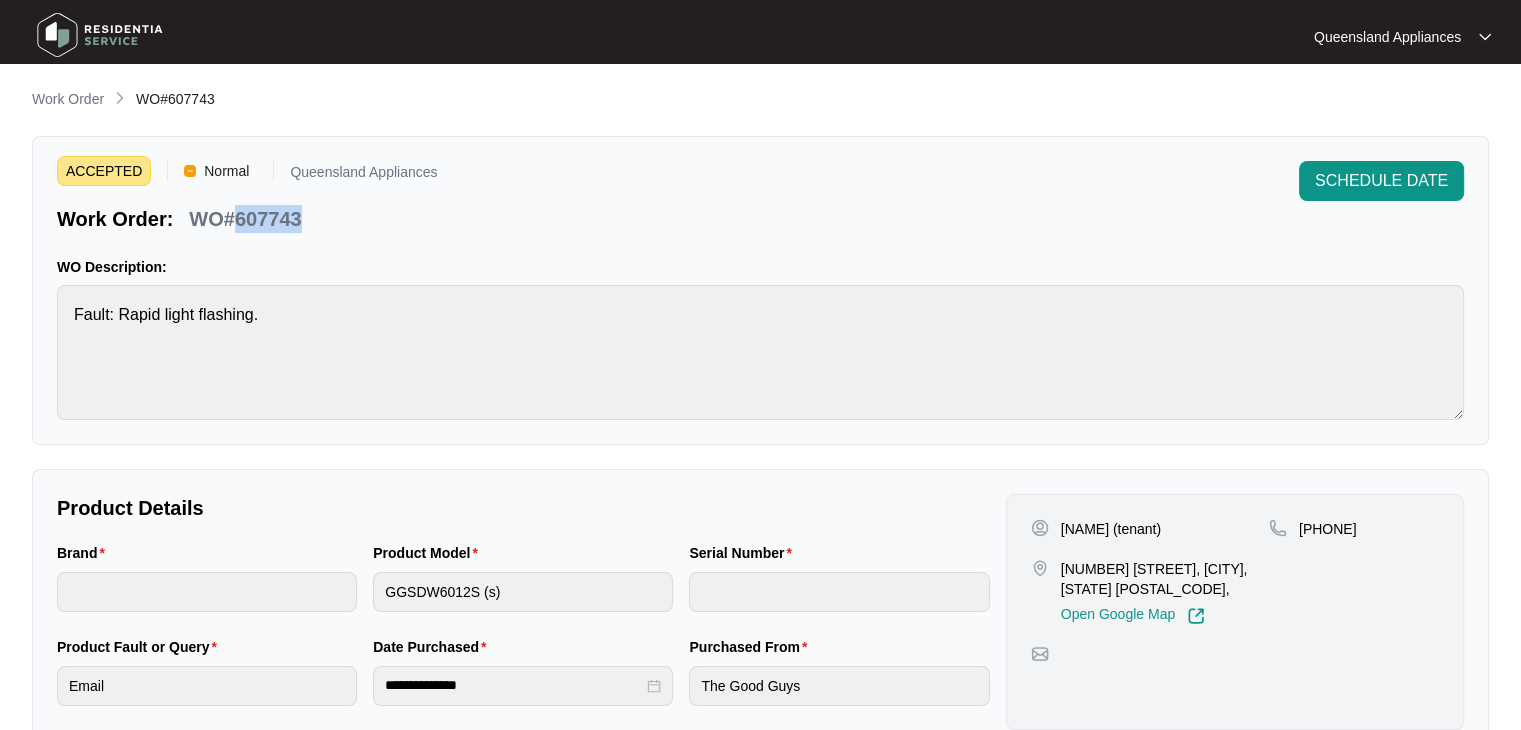 click on "WO#607743" at bounding box center [245, 219] 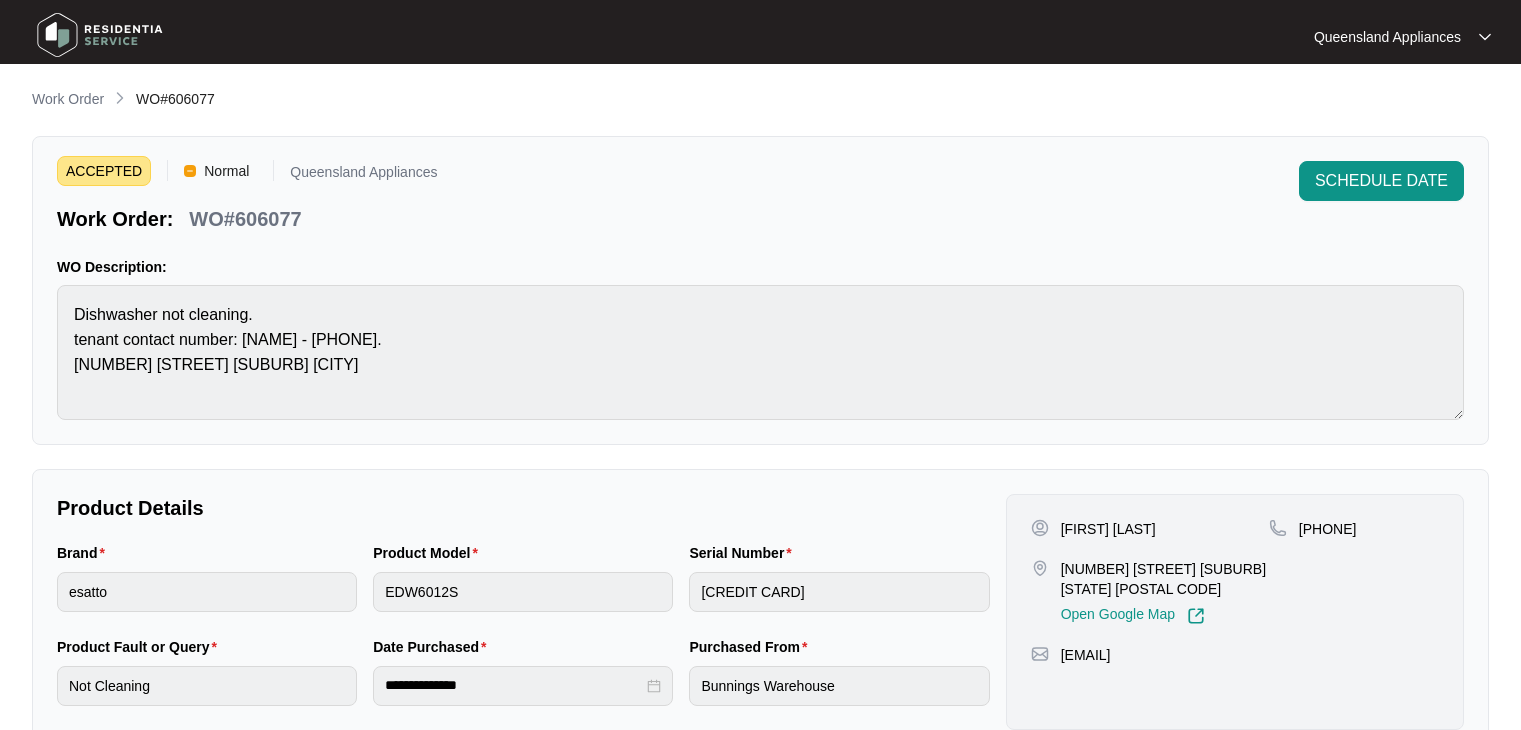scroll, scrollTop: 0, scrollLeft: 0, axis: both 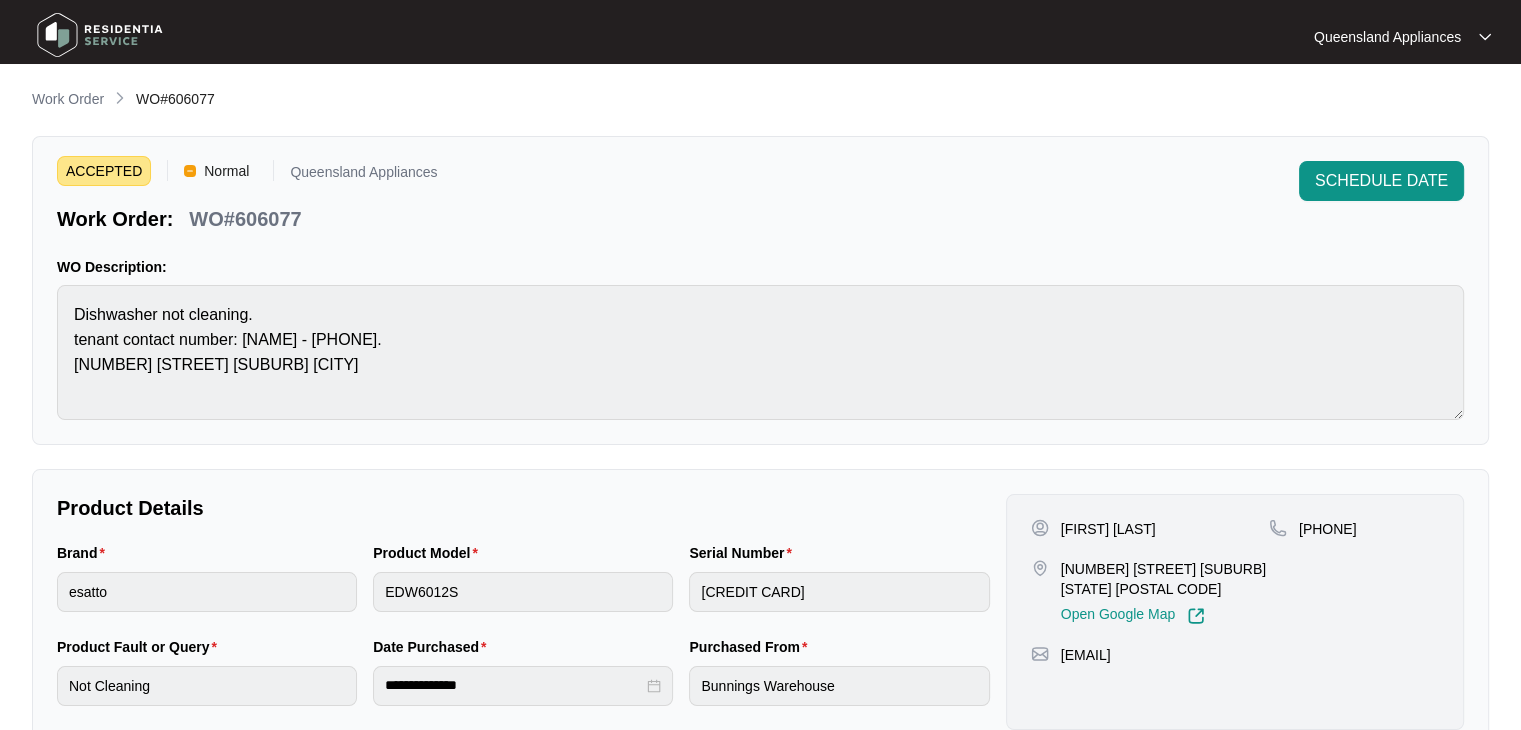 click on "WO#606077" at bounding box center (245, 219) 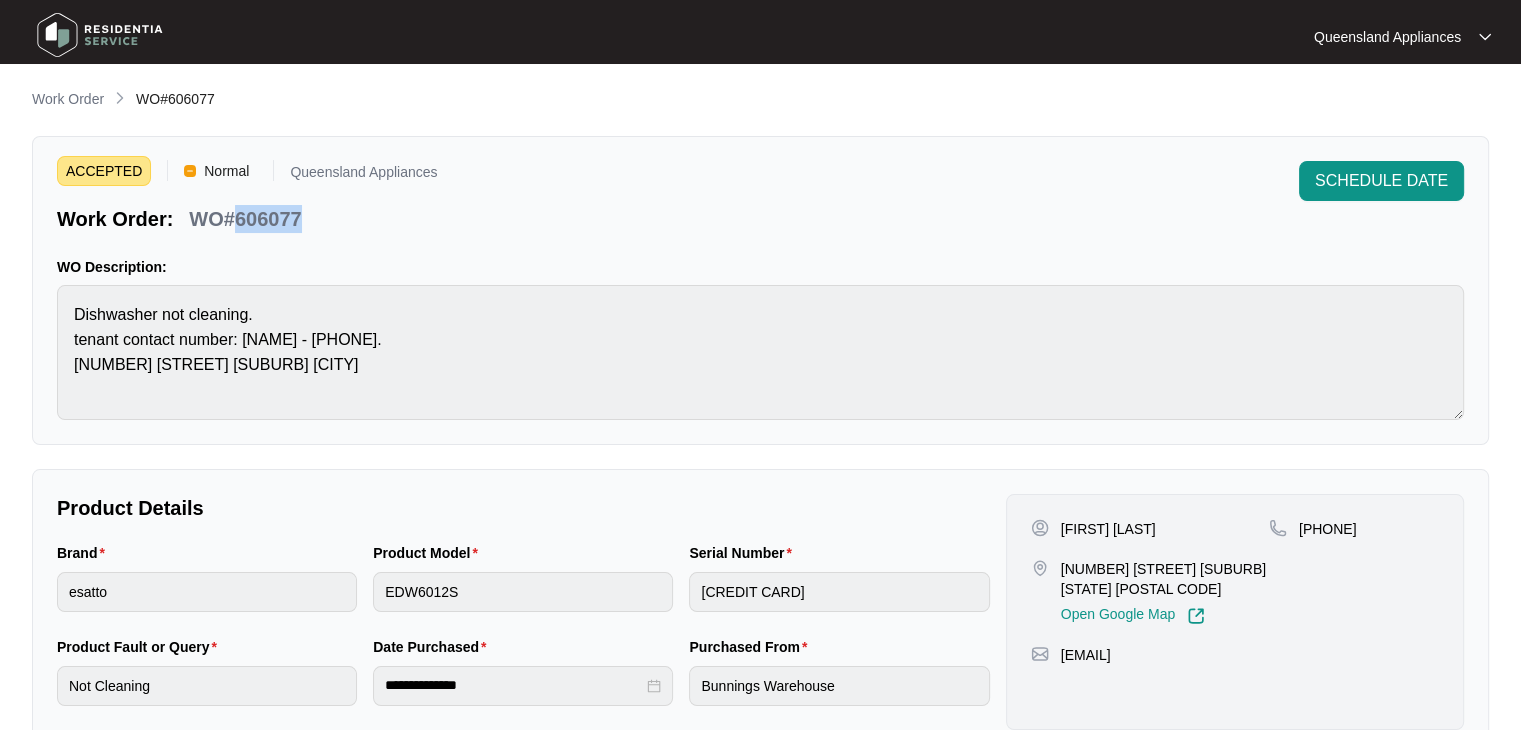 click on "WO#606077" at bounding box center [245, 219] 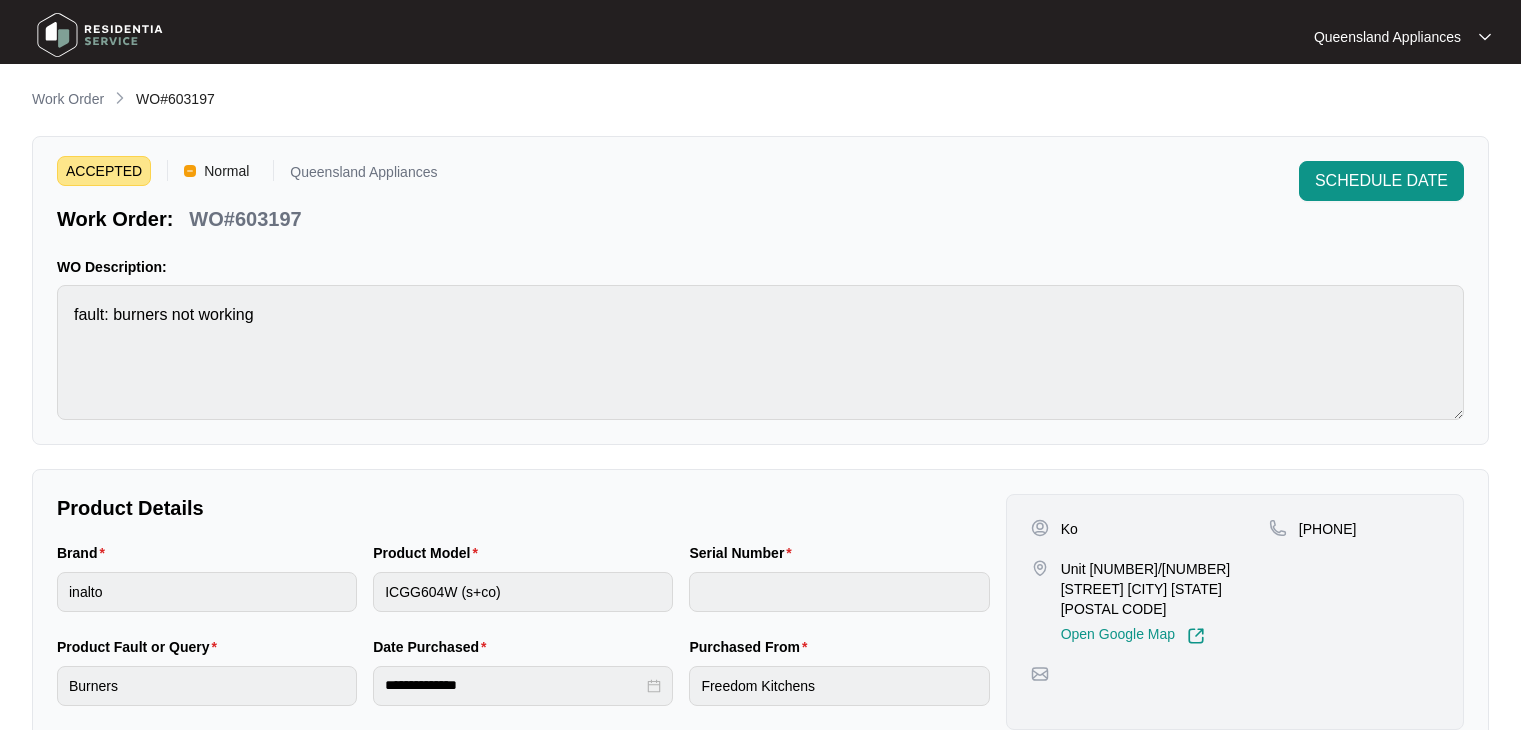 scroll, scrollTop: 0, scrollLeft: 0, axis: both 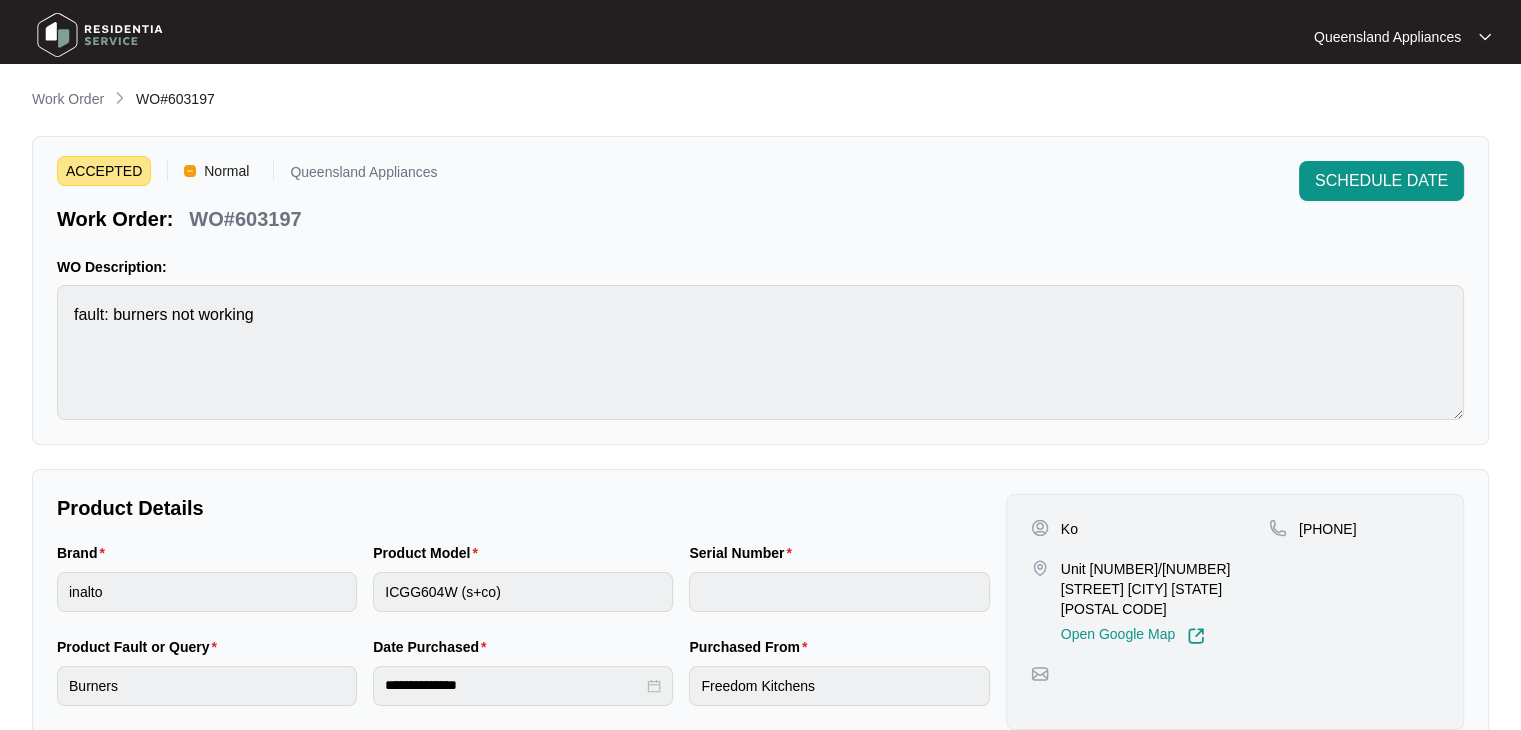 click on "WO#603197" at bounding box center [245, 219] 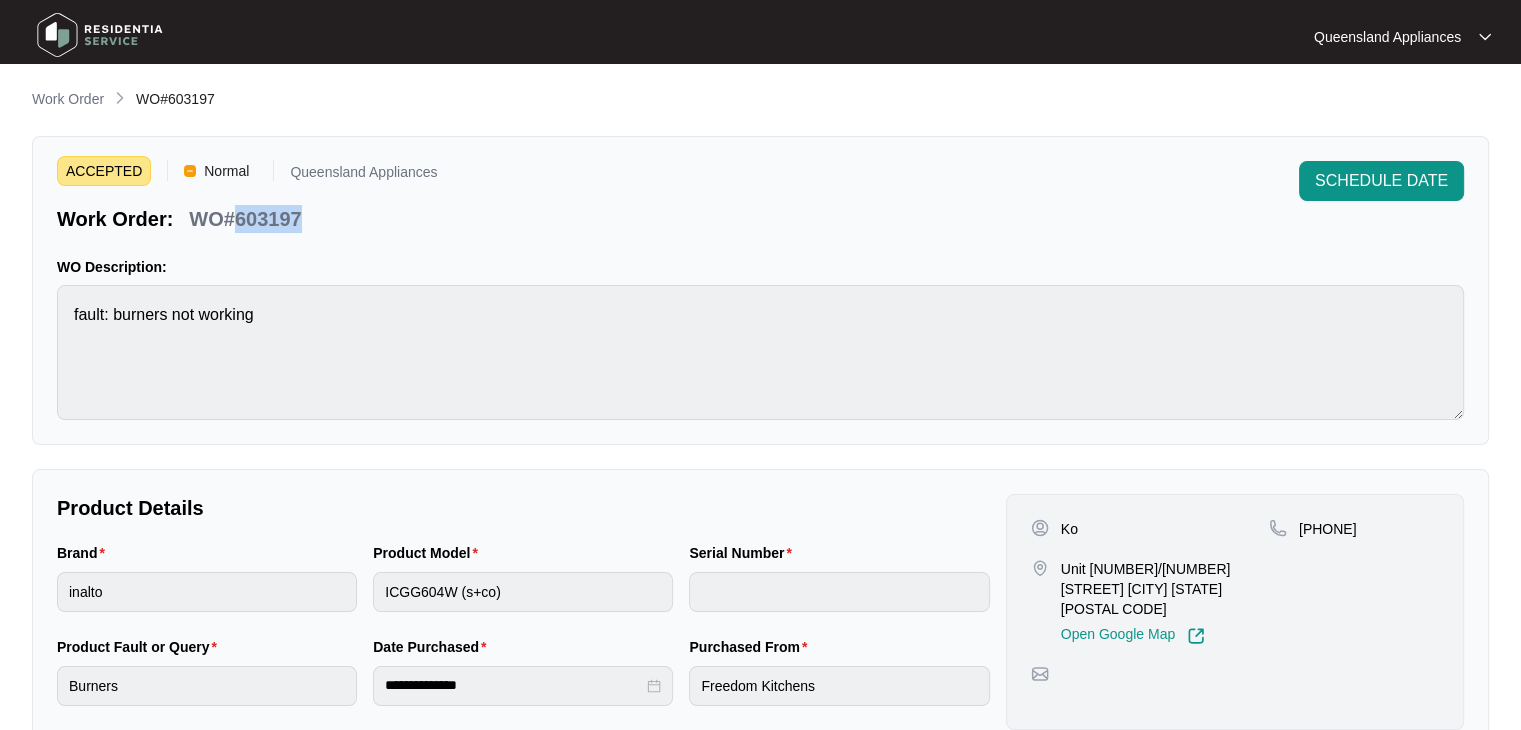 click on "WO#603197" at bounding box center (245, 219) 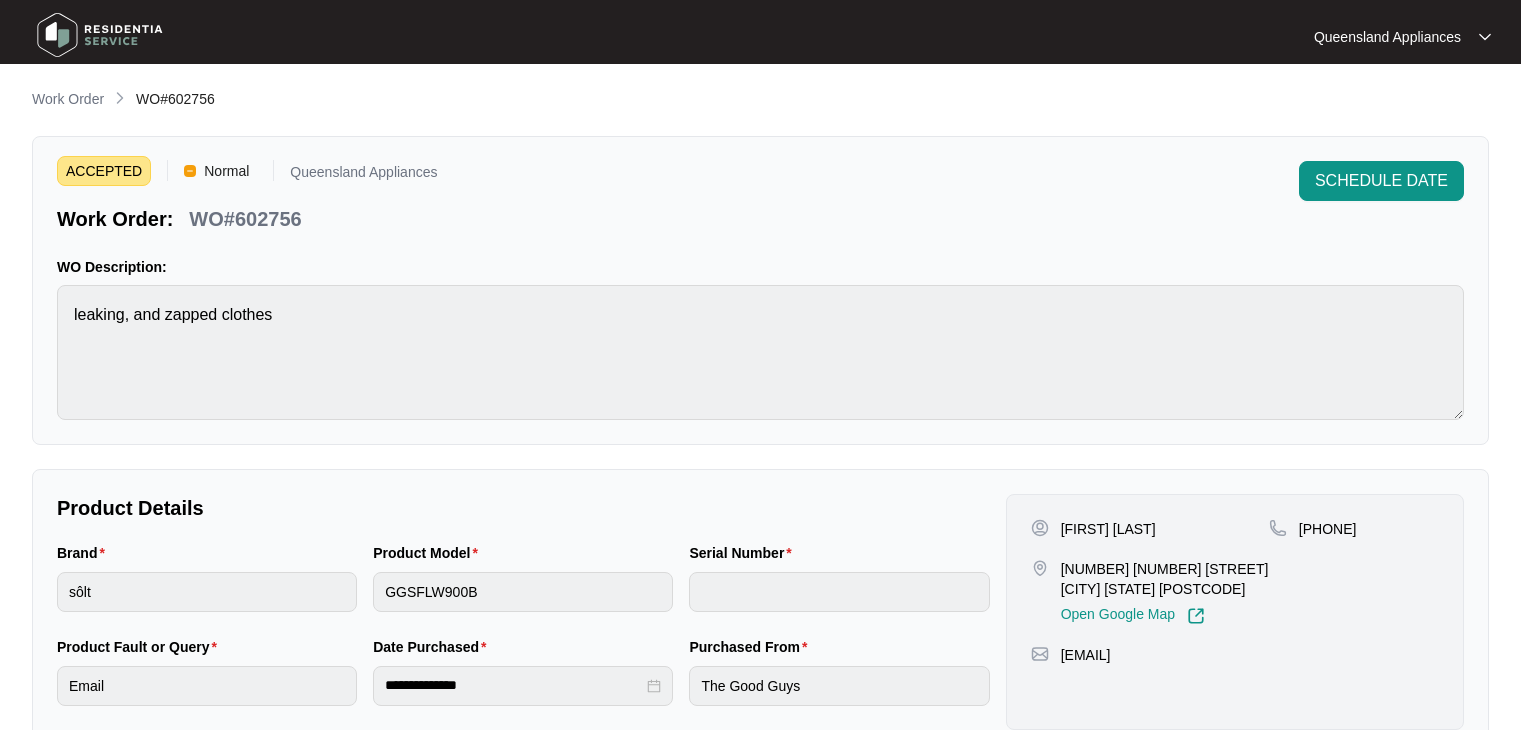 scroll, scrollTop: 0, scrollLeft: 0, axis: both 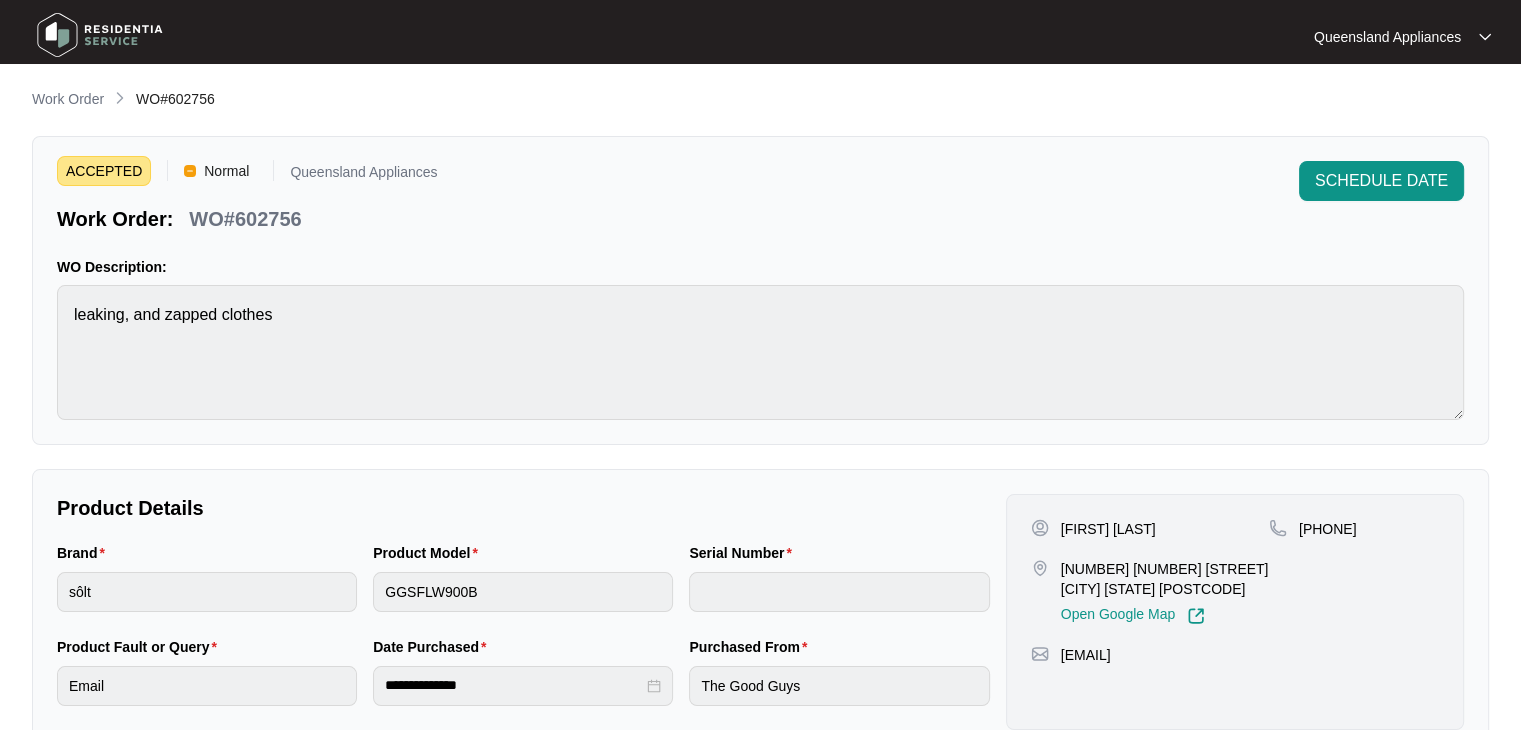 click on "WO#602756" at bounding box center [245, 219] 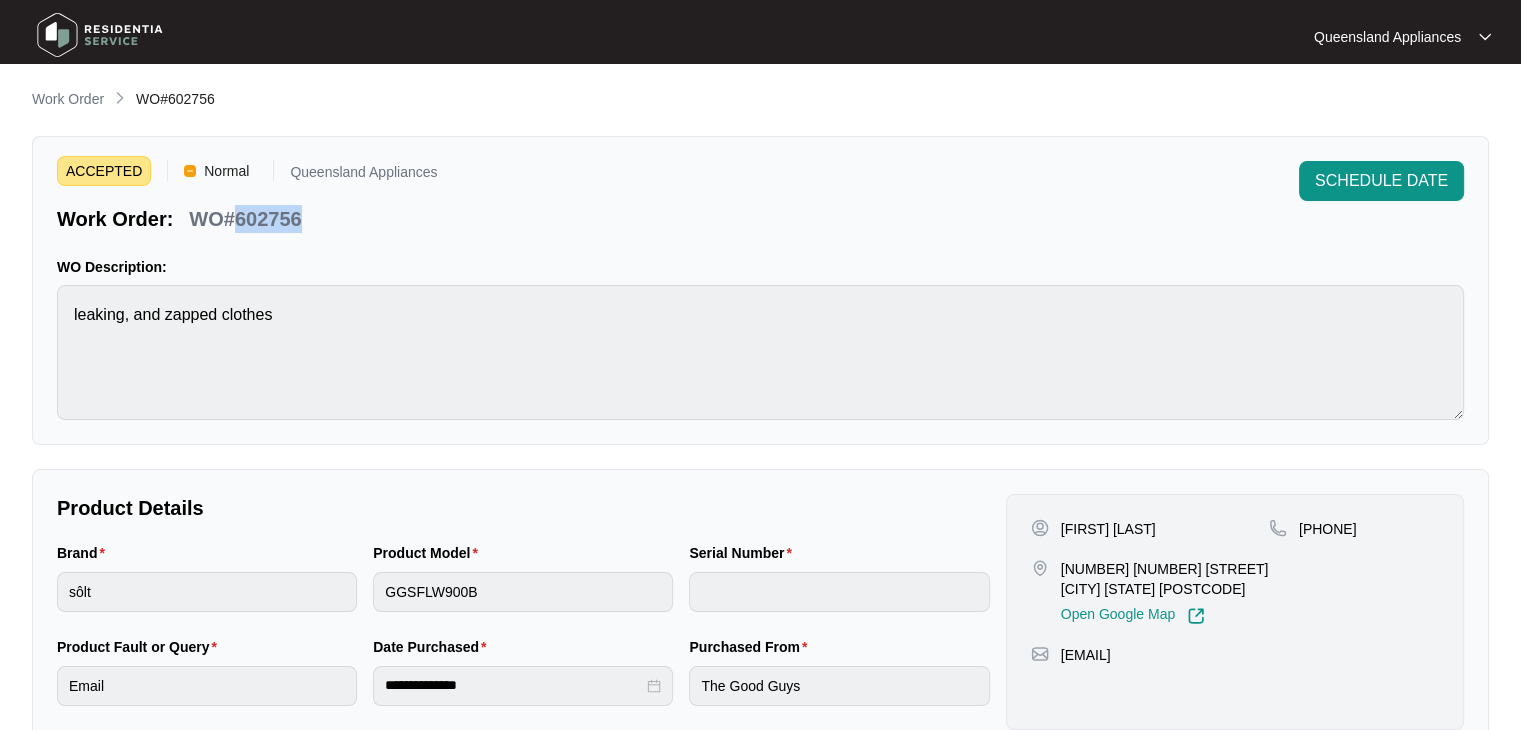 click on "WO#602756" at bounding box center (245, 219) 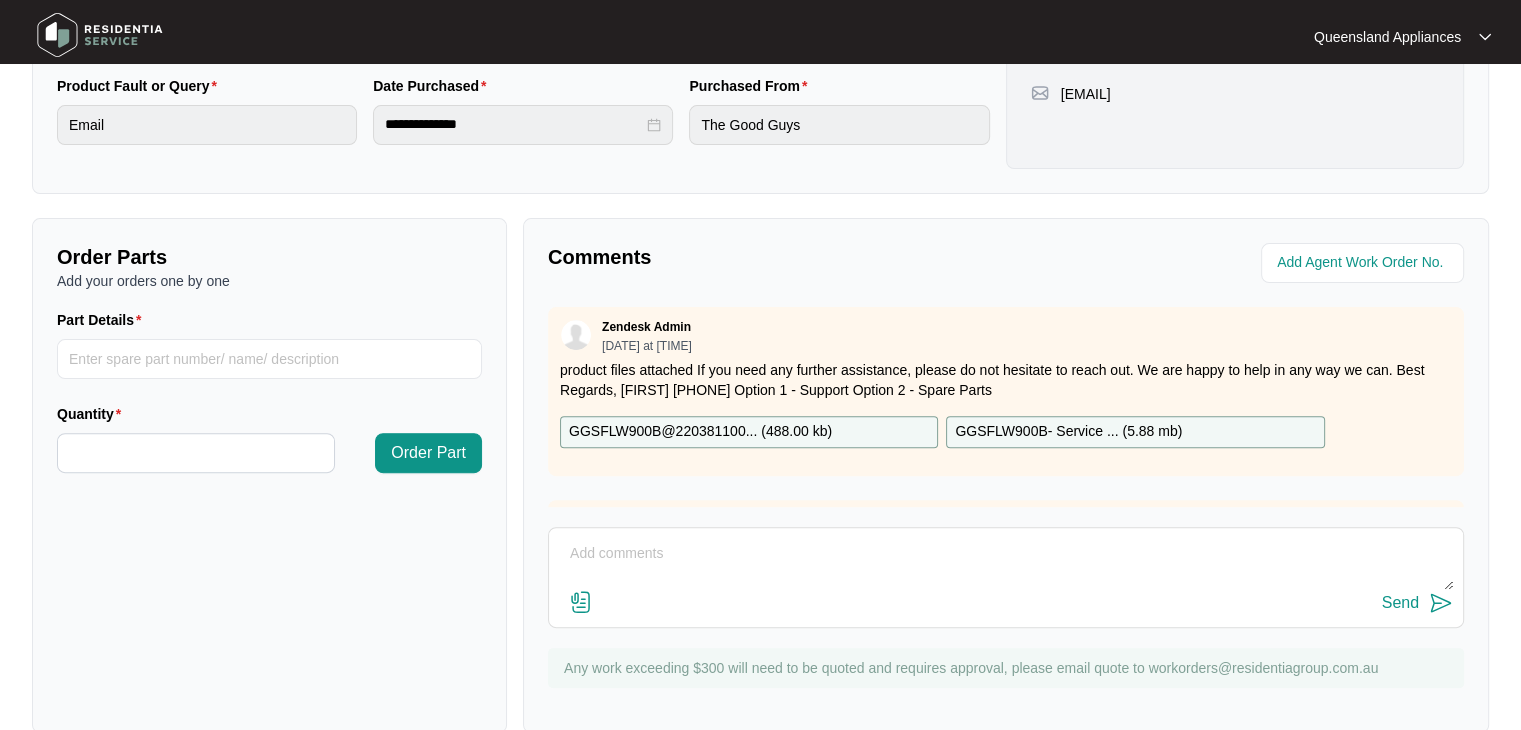 scroll, scrollTop: 594, scrollLeft: 0, axis: vertical 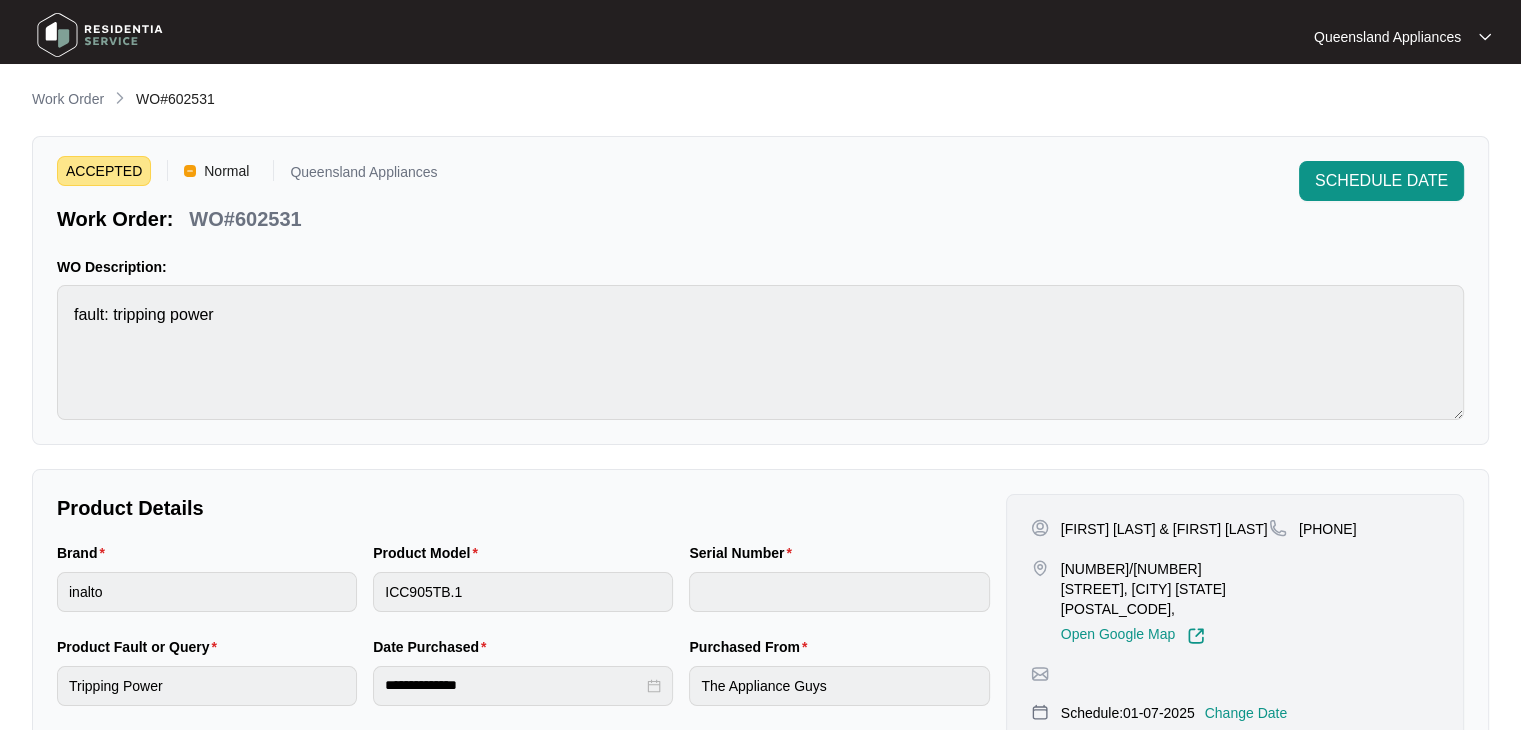 click on "WO#602531" at bounding box center (245, 219) 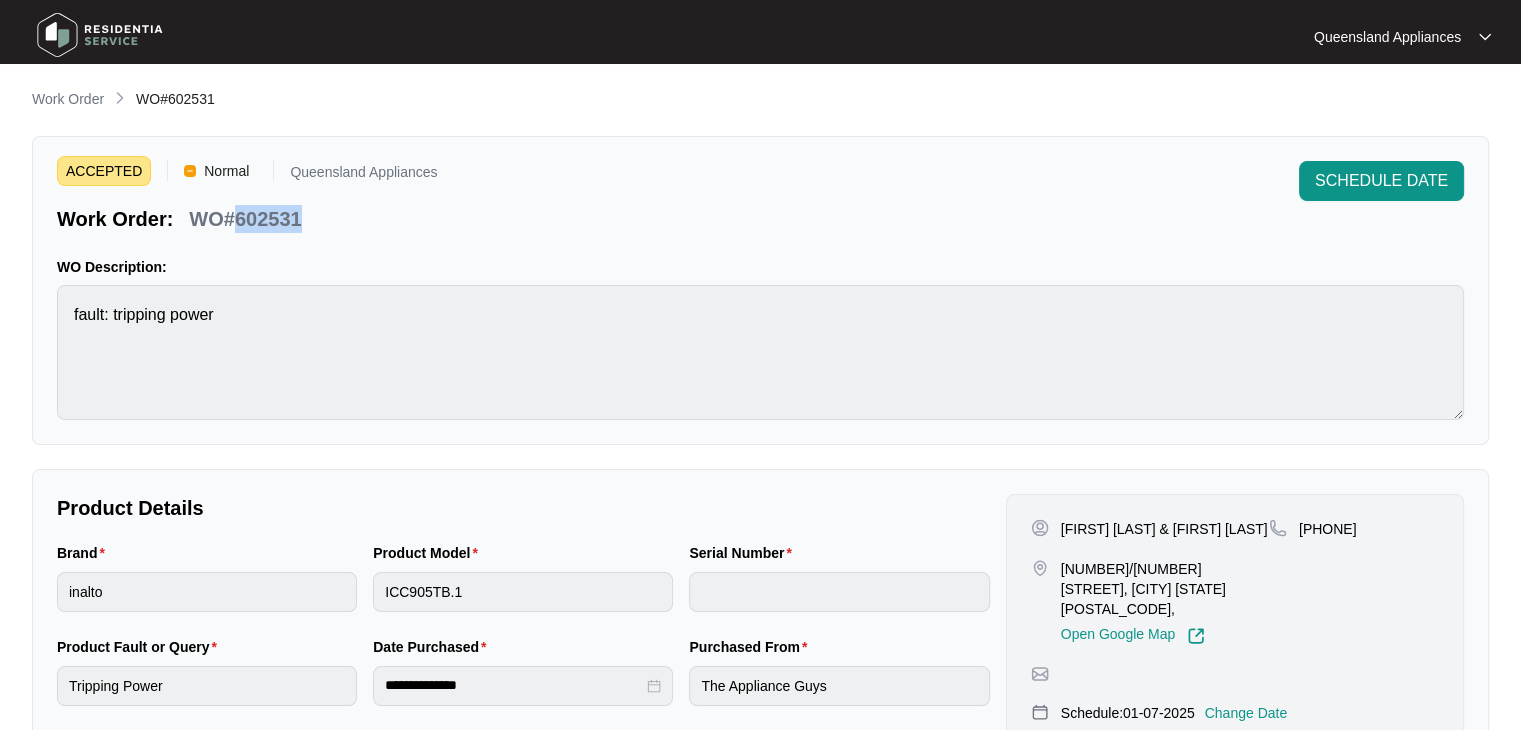 click on "WO#602531" at bounding box center (245, 219) 